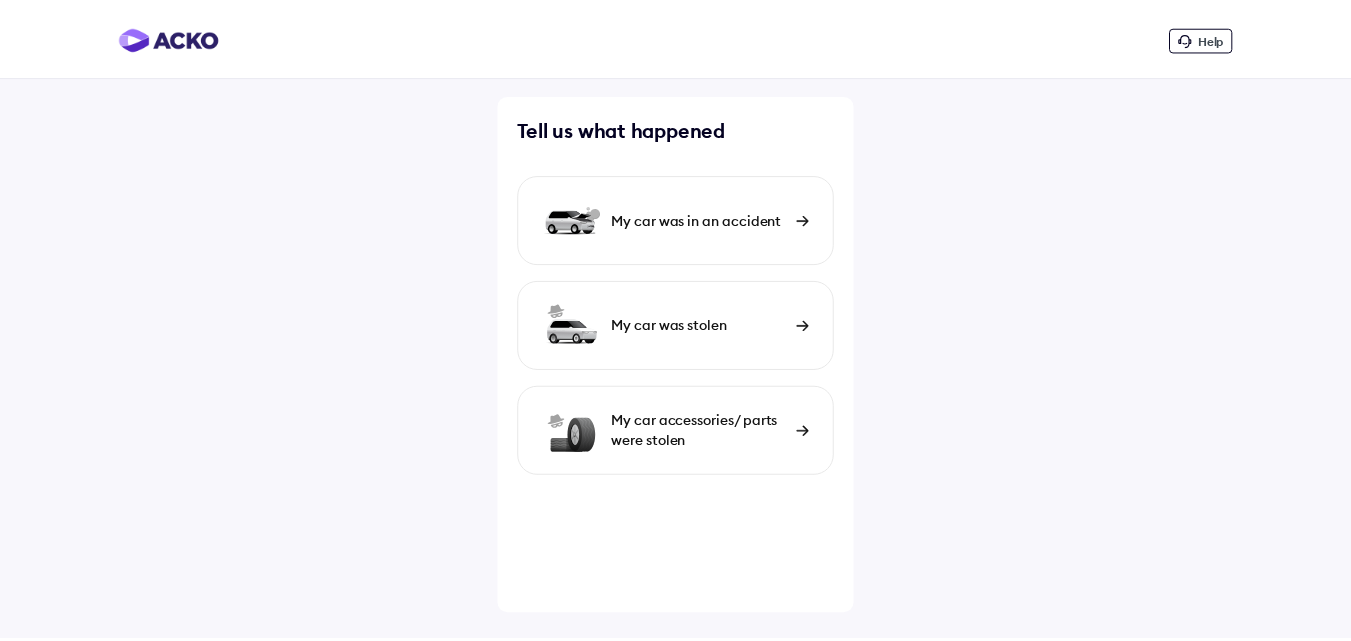 scroll, scrollTop: 0, scrollLeft: 0, axis: both 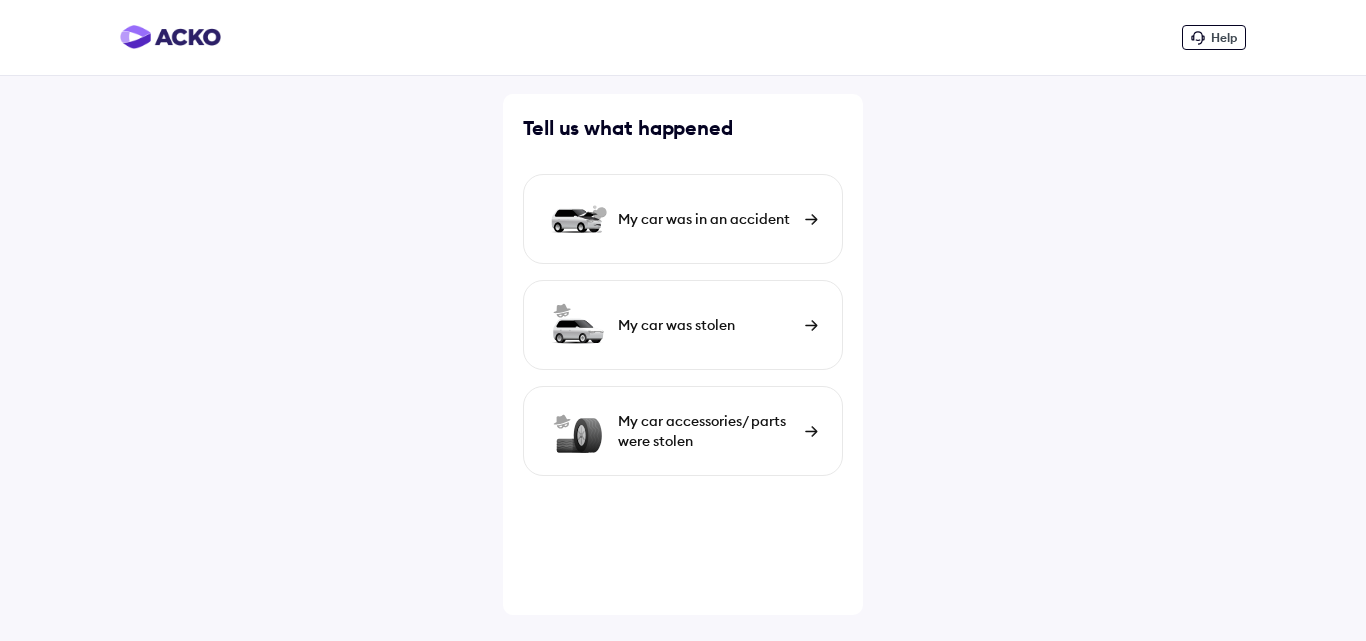 click on "My car was in an accident" at bounding box center (706, 219) 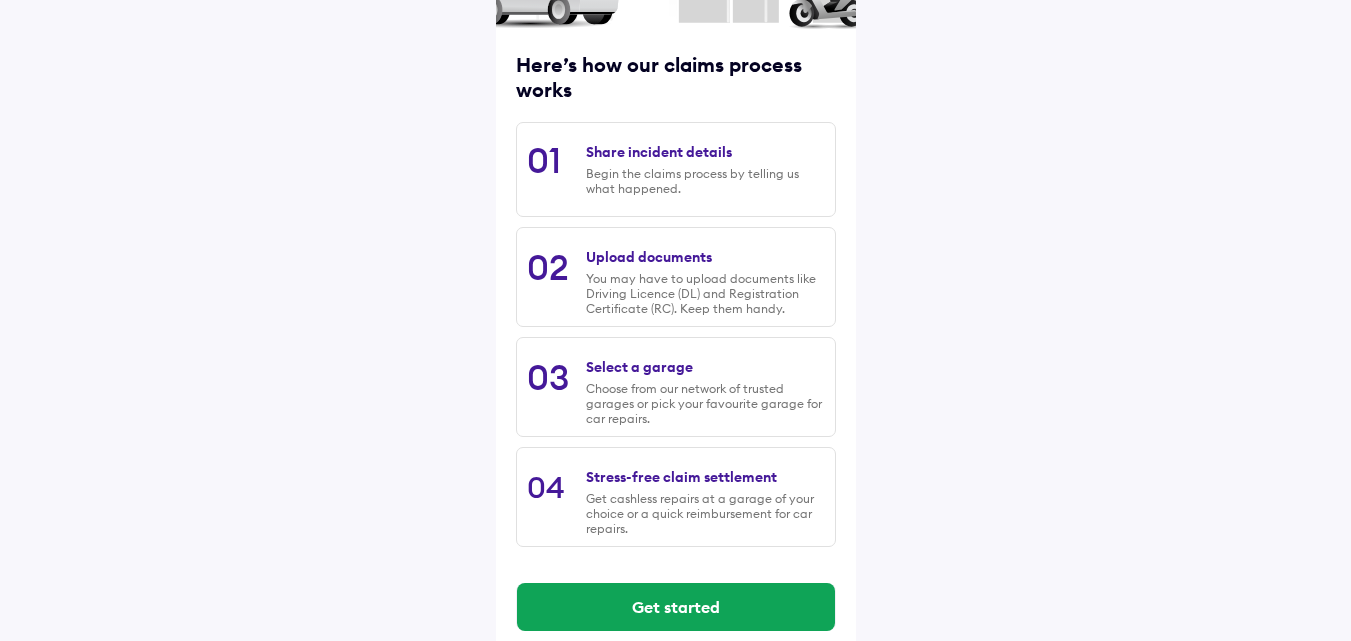 scroll, scrollTop: 255, scrollLeft: 0, axis: vertical 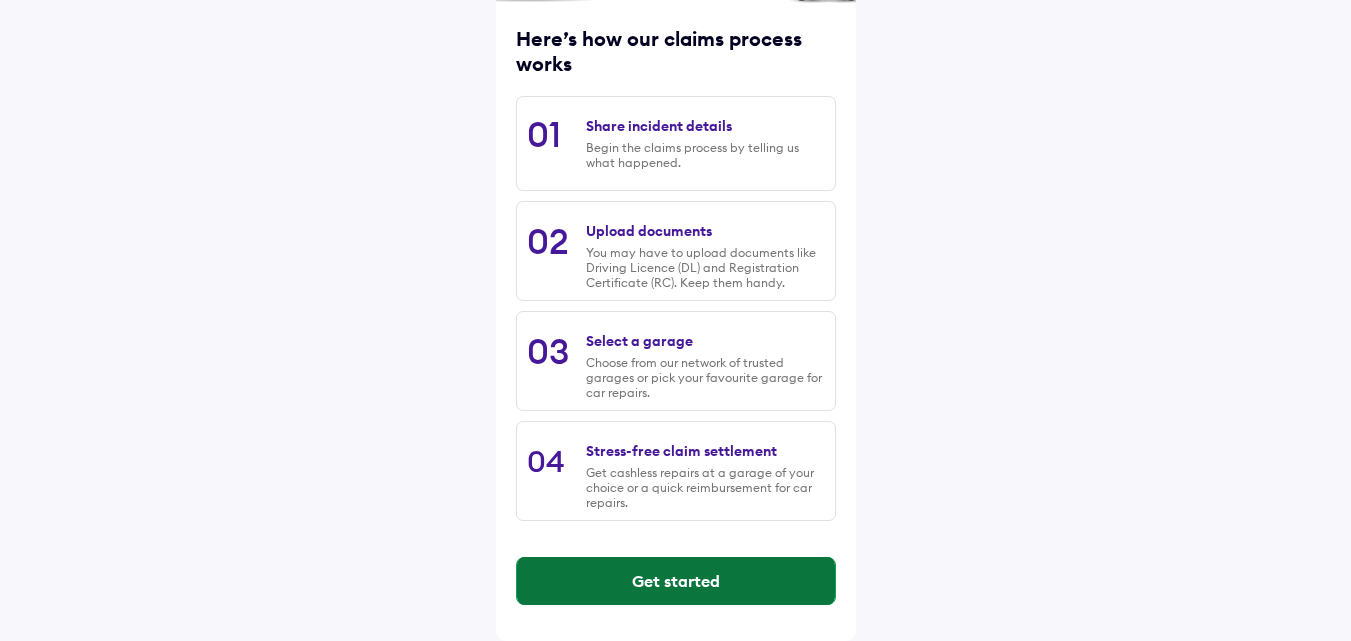 click on "Get started" at bounding box center (676, 581) 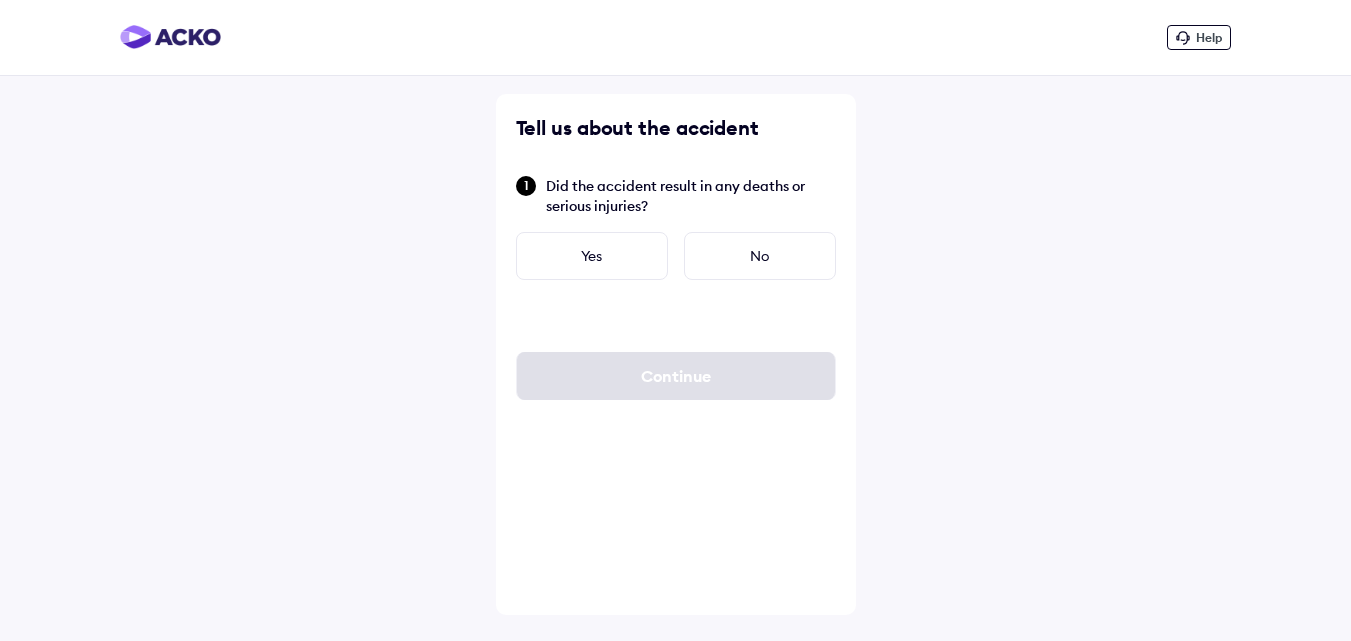 scroll, scrollTop: 0, scrollLeft: 0, axis: both 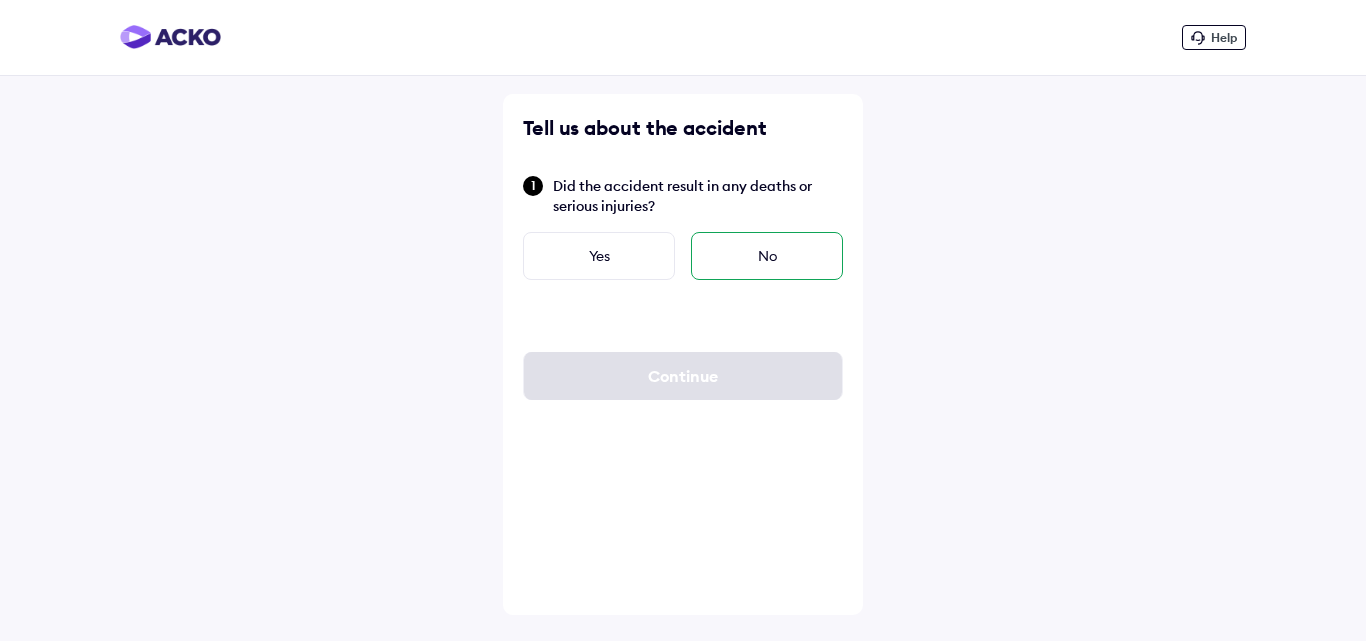click on "No" at bounding box center [767, 256] 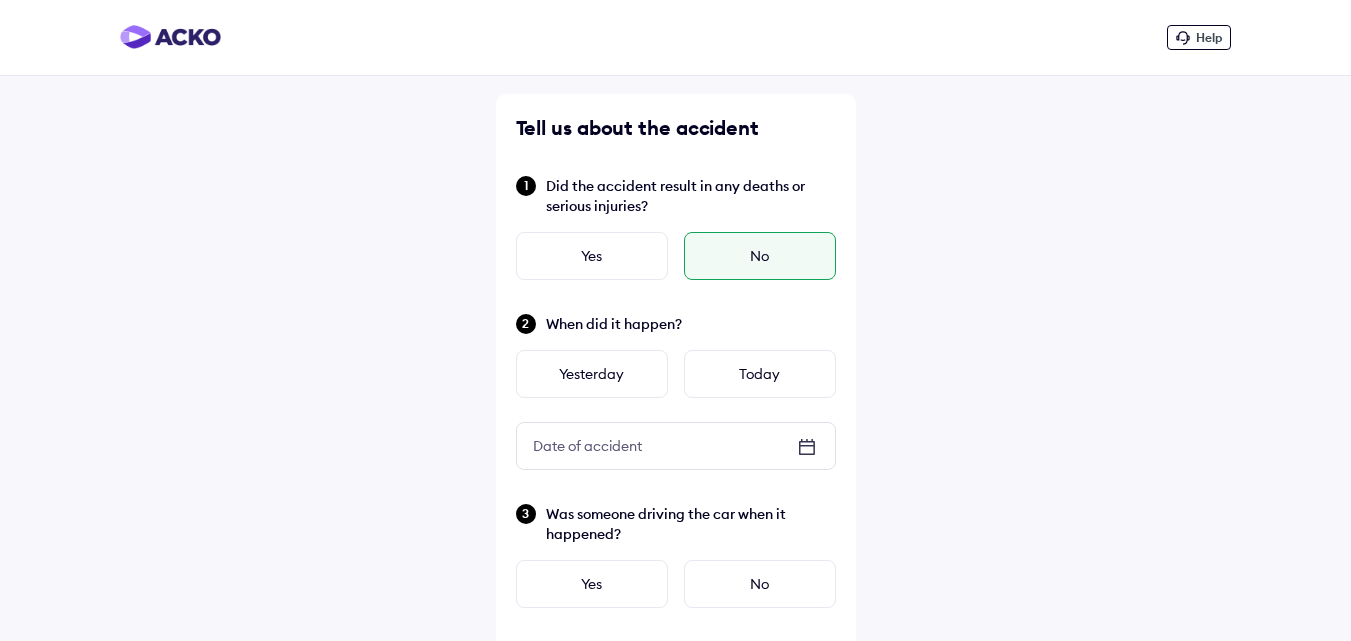 click 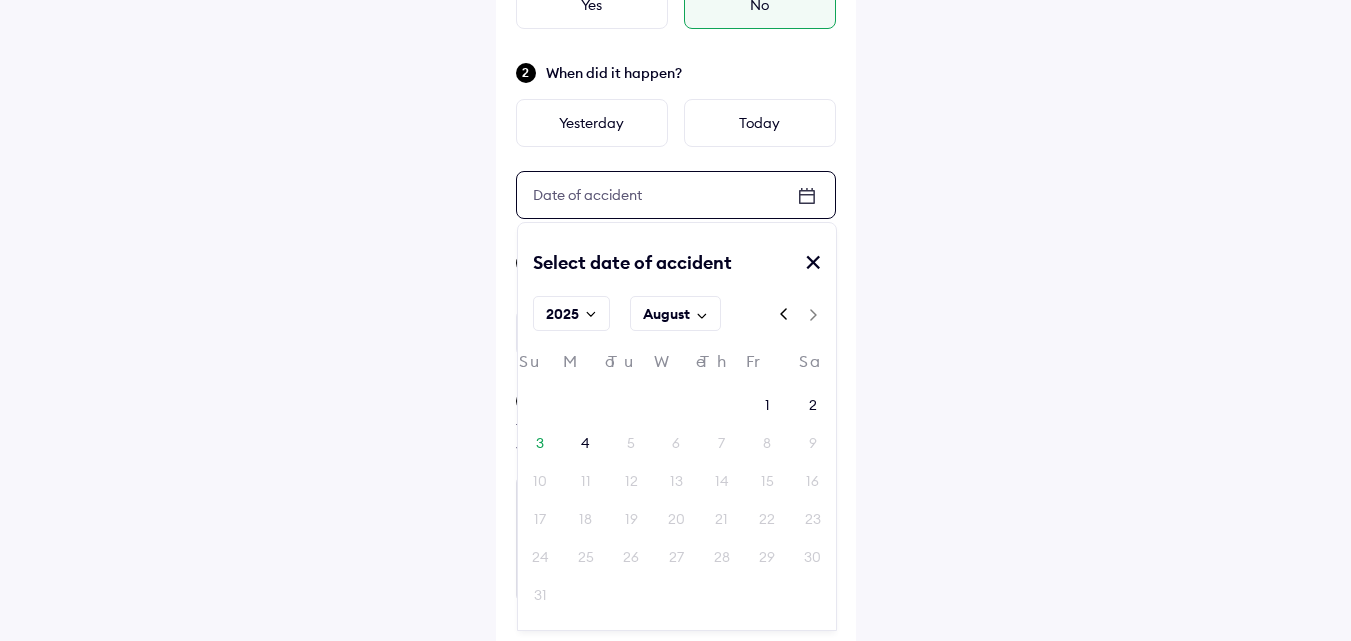 scroll, scrollTop: 300, scrollLeft: 0, axis: vertical 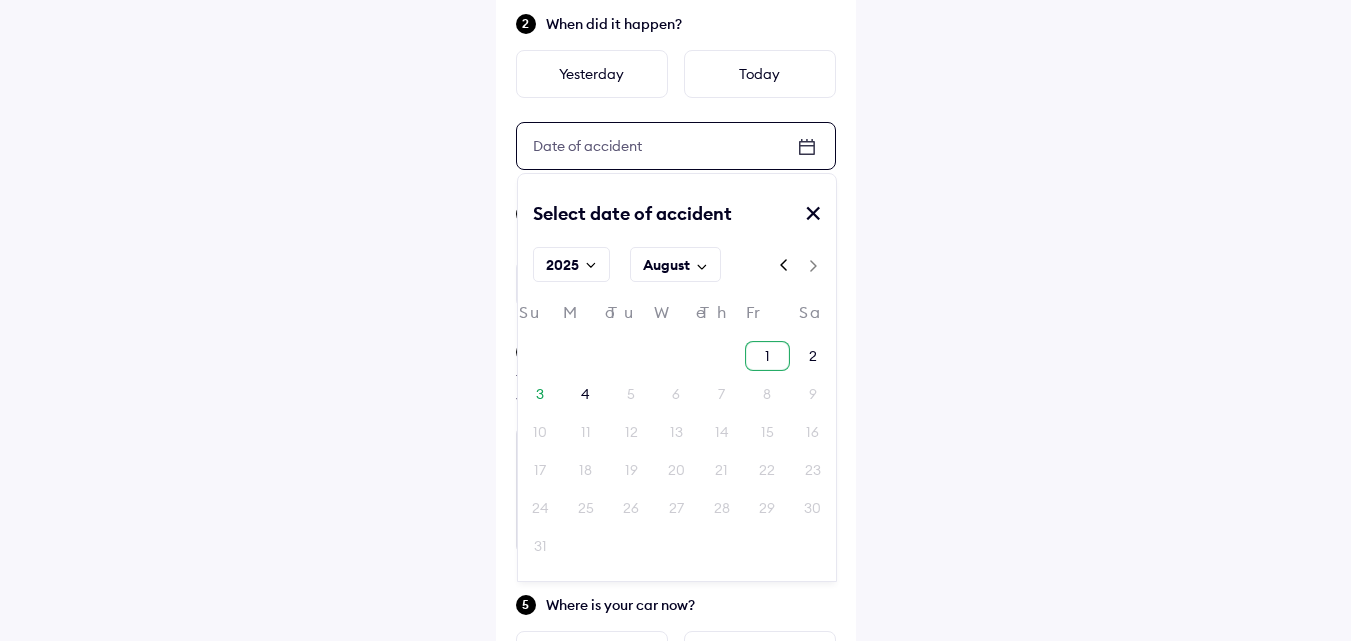 click on "1" at bounding box center [767, 356] 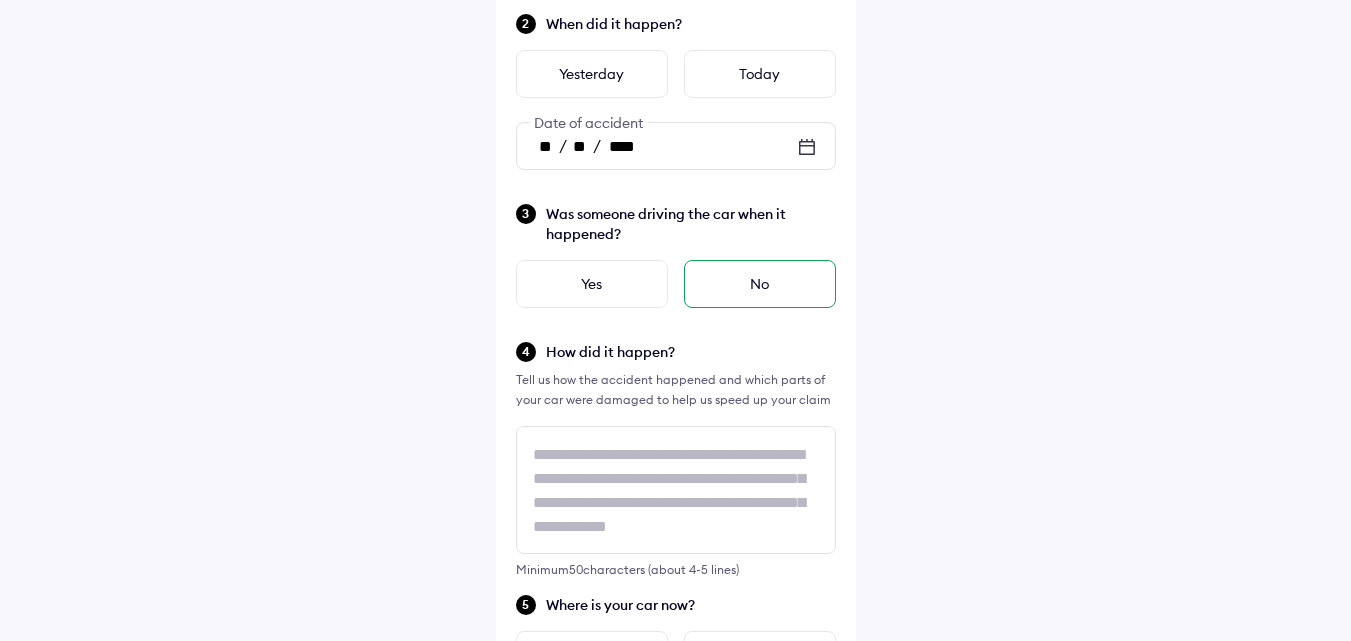 click on "No" at bounding box center [760, 284] 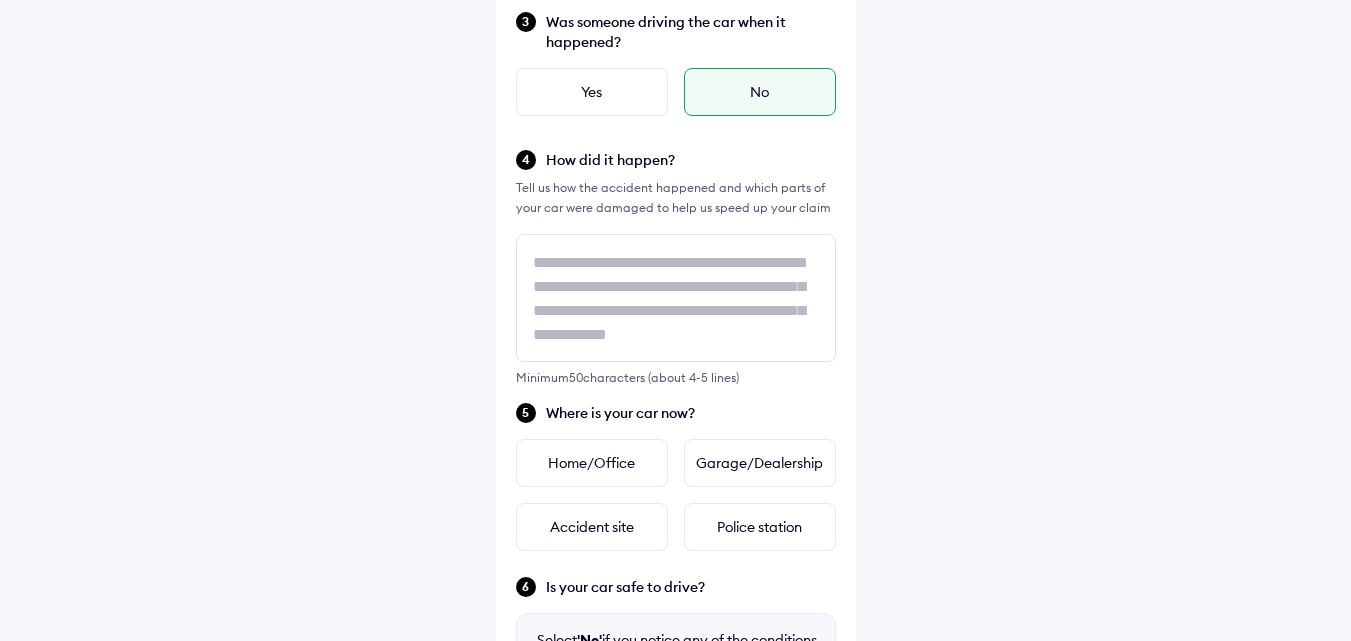 scroll, scrollTop: 500, scrollLeft: 0, axis: vertical 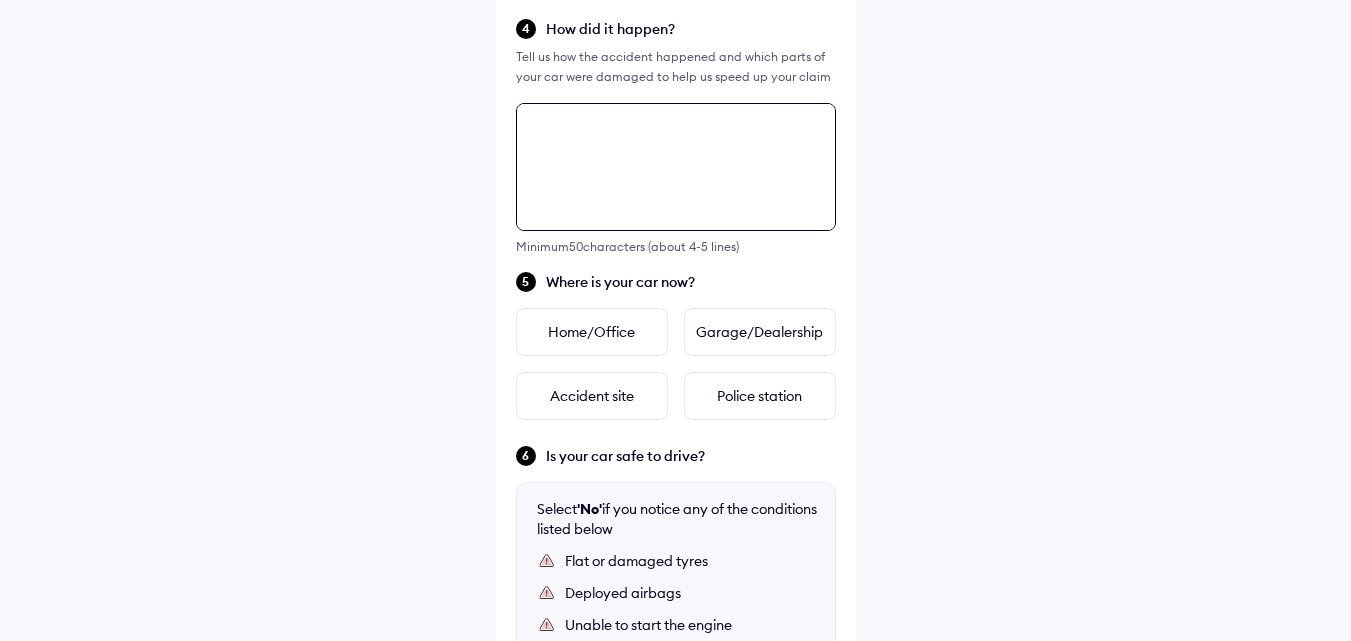 click on "Tell us about the accident Did the accident result in any deaths or serious injuries? Yes No When did it happen? Yesterday Today ** / ** / **** Date of accident Was someone driving the car when it happened? Yes No How did it happen? Tell us how the accident happened and which parts of your car were damaged to help us speed up your claim Minimum  50  characters (about 4-5 lines) Where is your car now? Home/Office Garage/Dealership Accident site Police station Is your car safe to drive? Select  'No'  if you notice any of the conditions  listed below Flat or damaged tyres Deployed airbags Unable to start the engine Fluid leakage under the car Car is affected by floods Other safety concerns Yes No Continue" at bounding box center [676, 231] 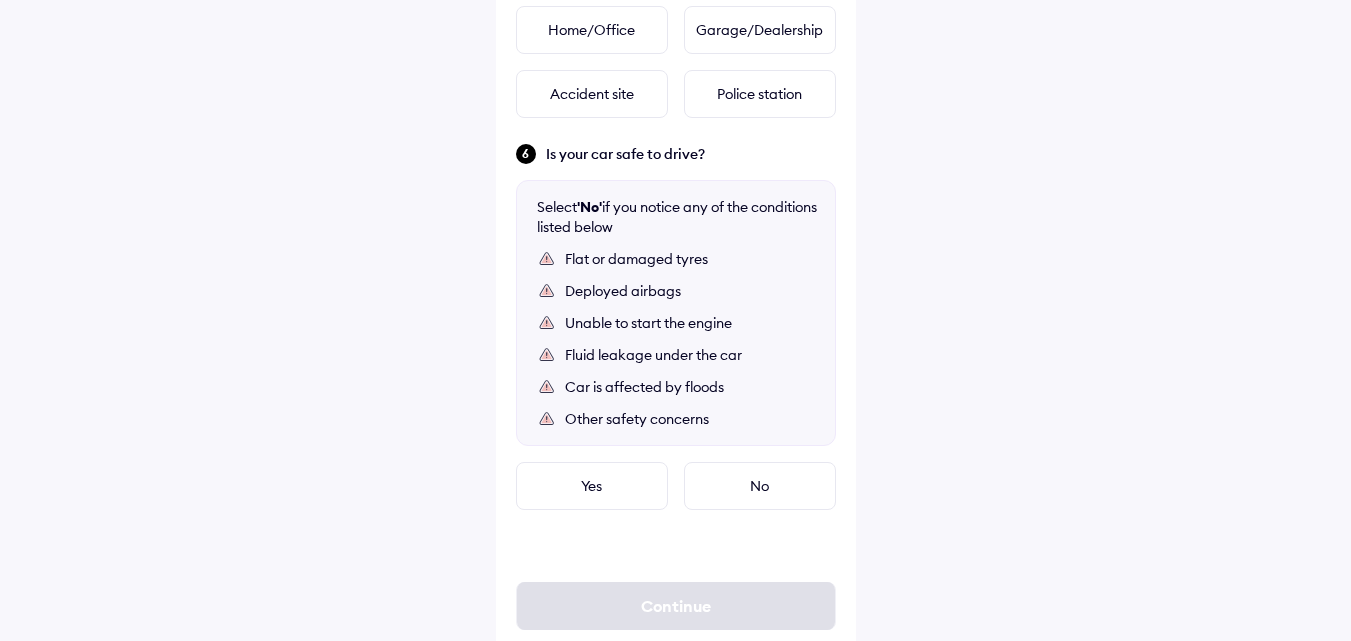 scroll, scrollTop: 926, scrollLeft: 0, axis: vertical 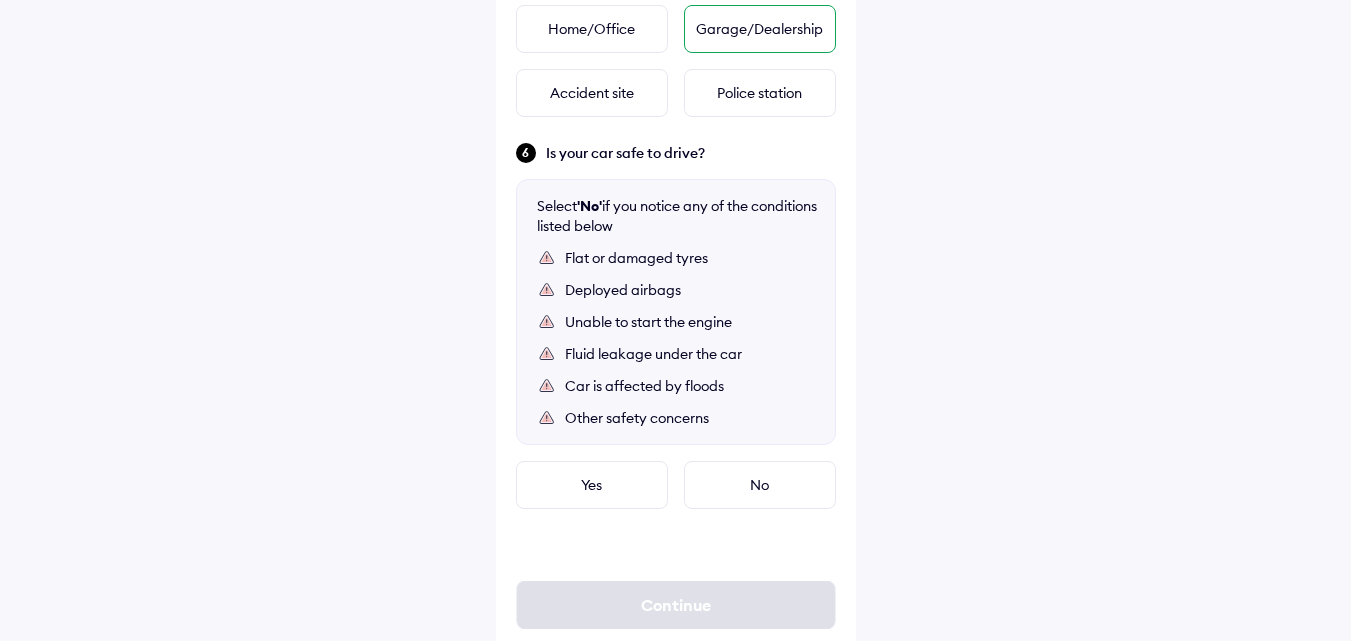 type on "**********" 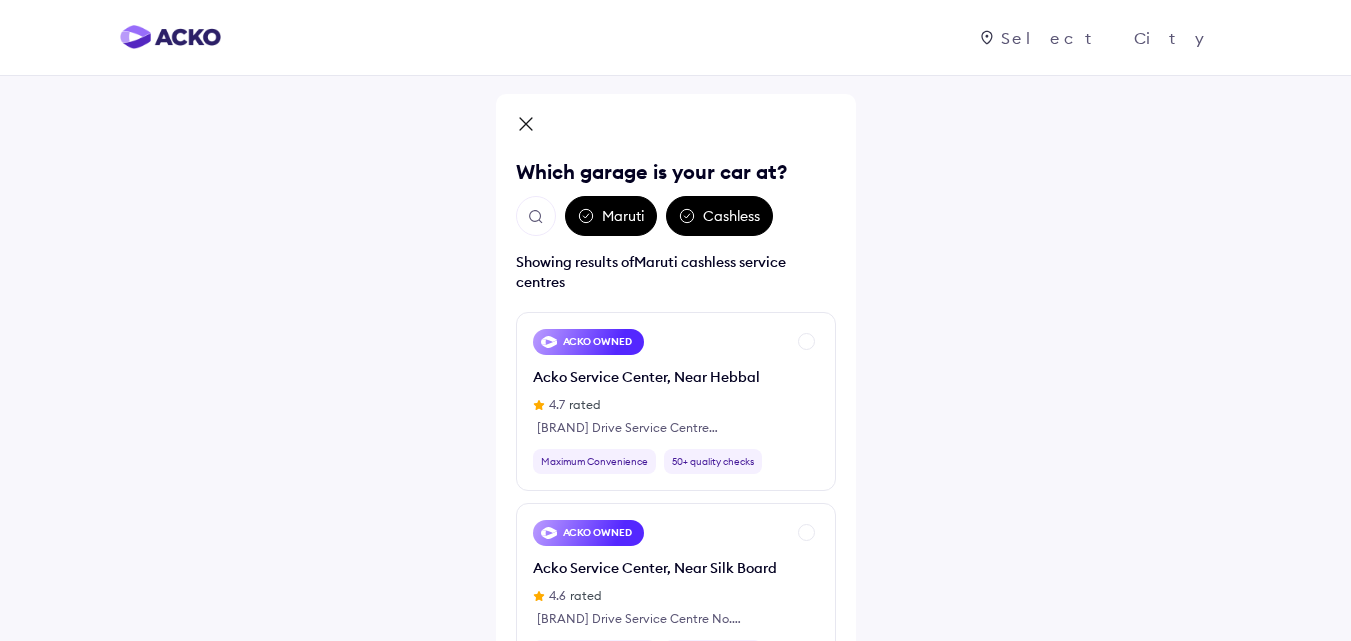 click on "Maruti" at bounding box center [611, 216] 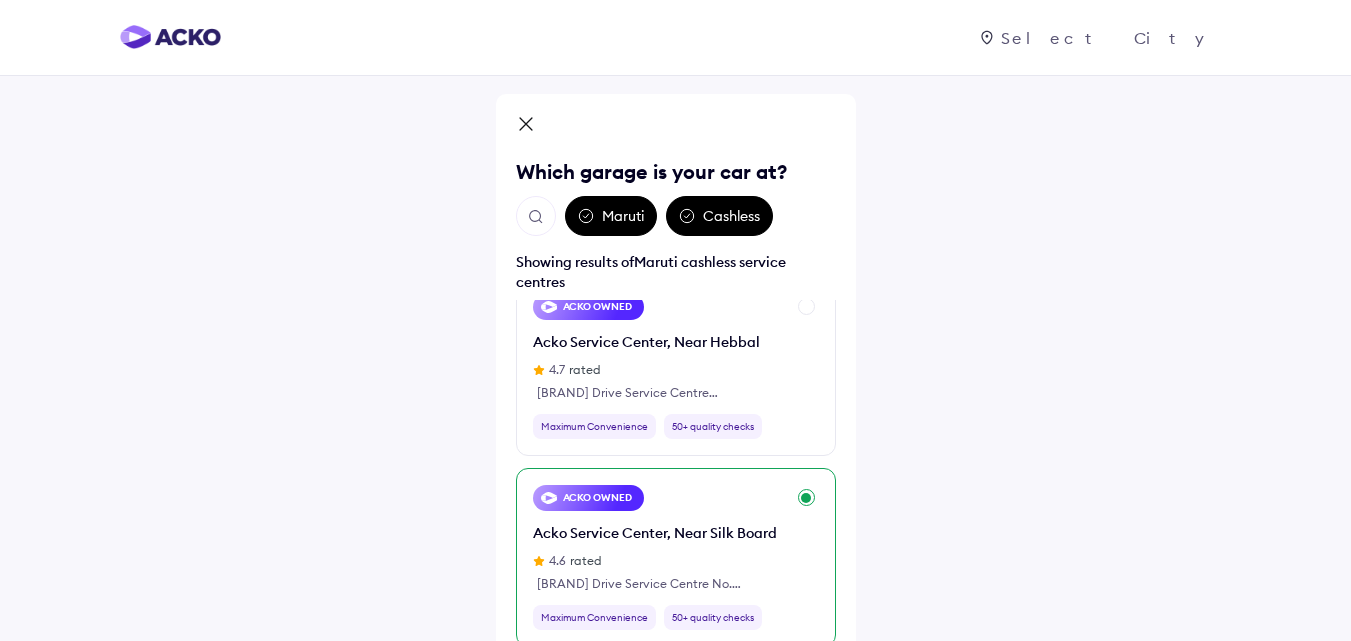scroll, scrollTop: 0, scrollLeft: 0, axis: both 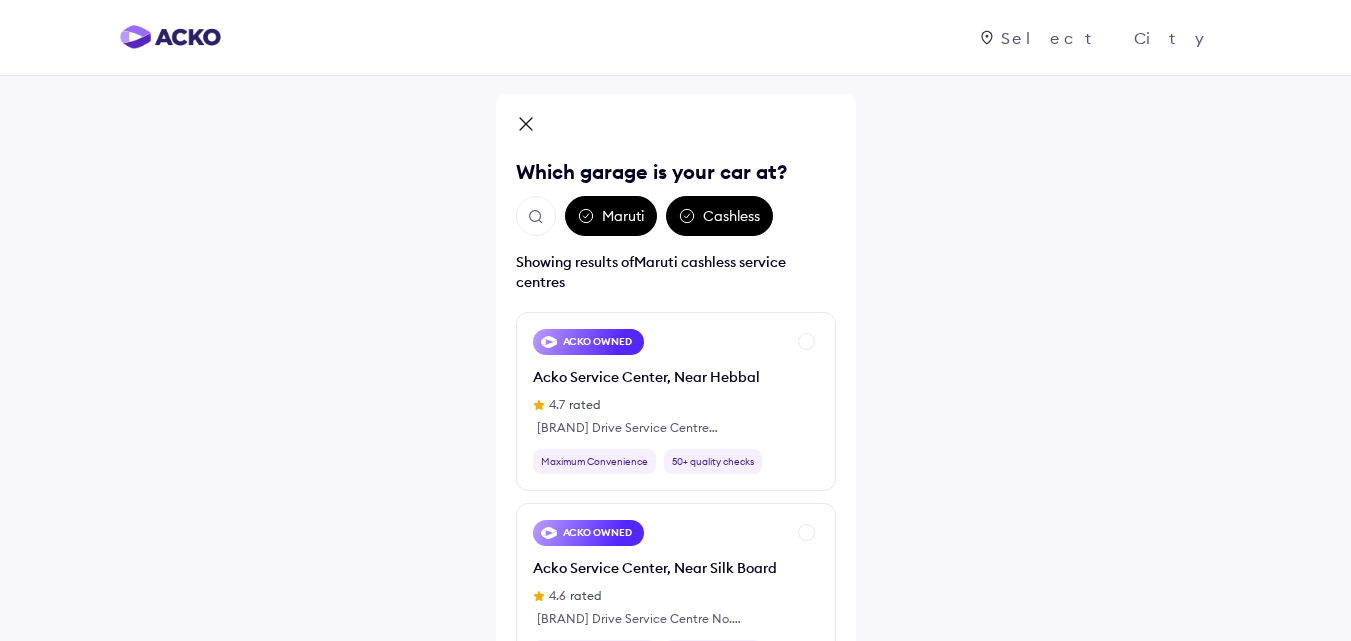 click at bounding box center (536, 217) 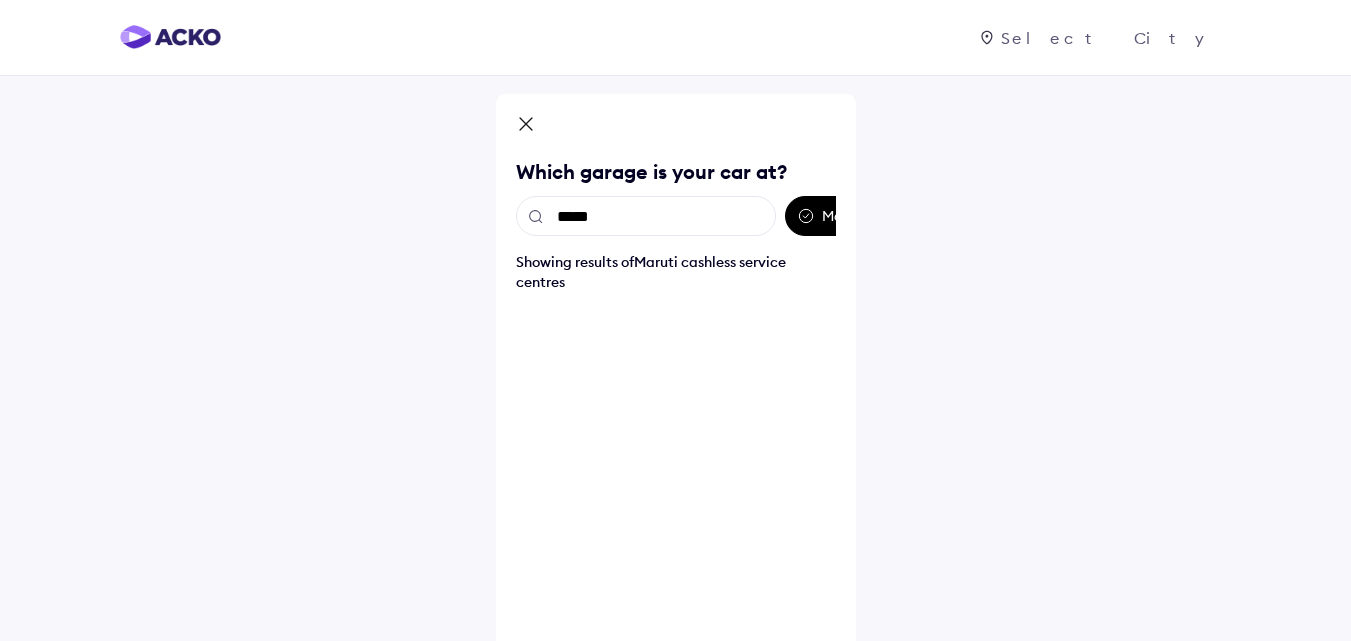 type on "******" 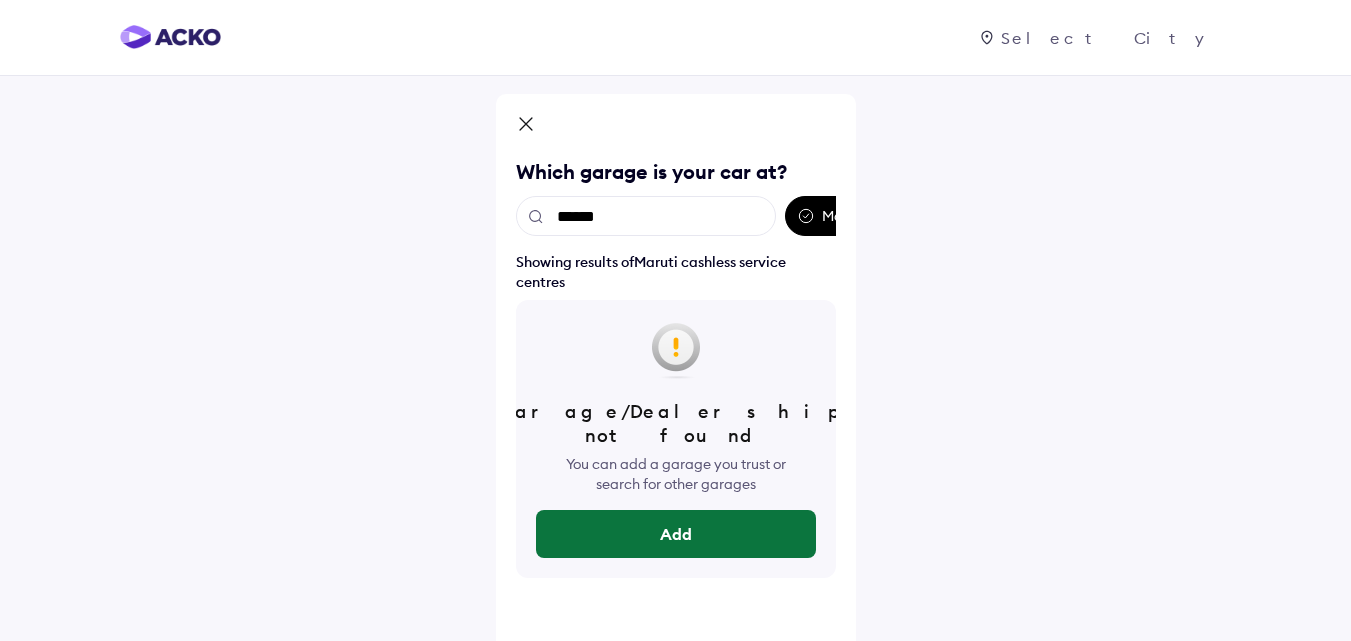 click on "Add" at bounding box center [676, 534] 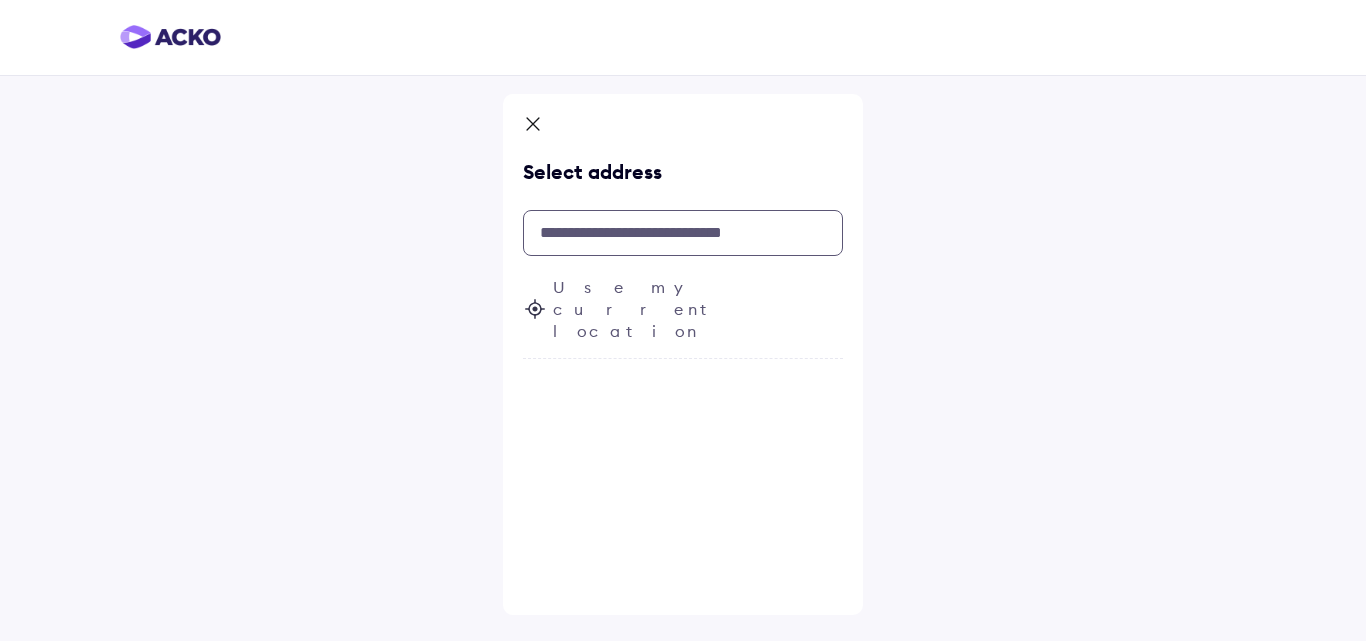 click at bounding box center [683, 233] 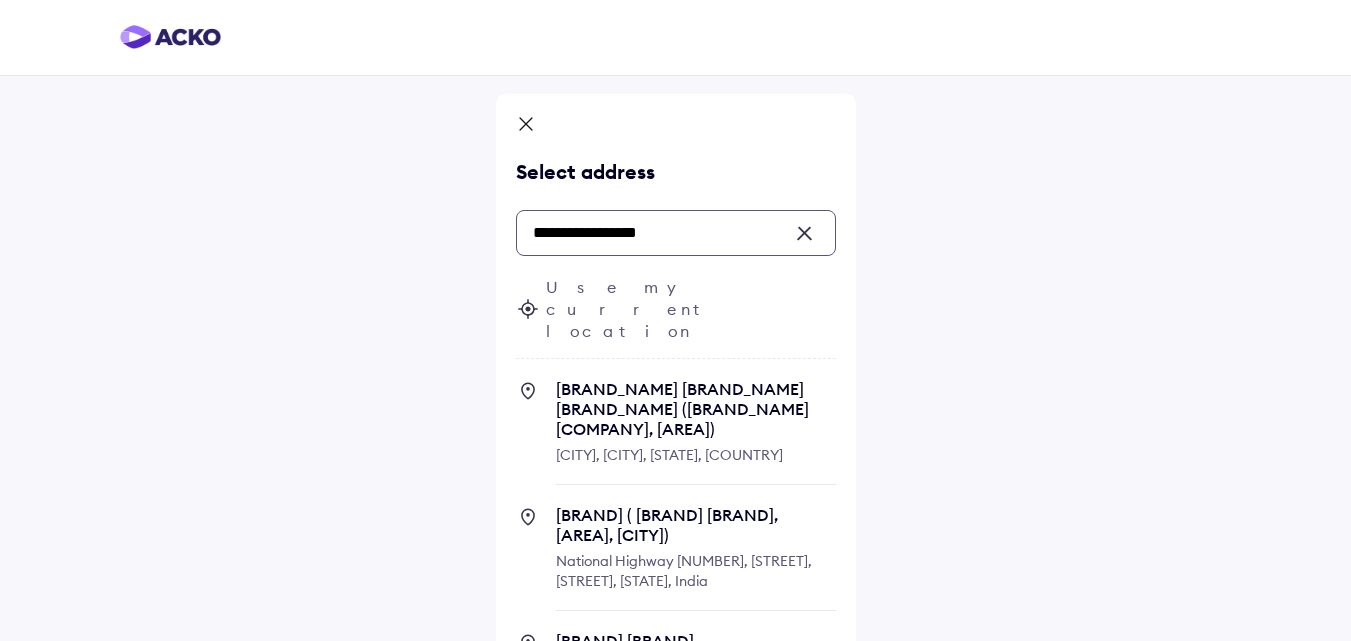 click on "[BRAND_NAME] [BRAND_NAME] [BRAND_NAME] ([BRAND_NAME] [COMPANY], [AREA])" at bounding box center [696, 409] 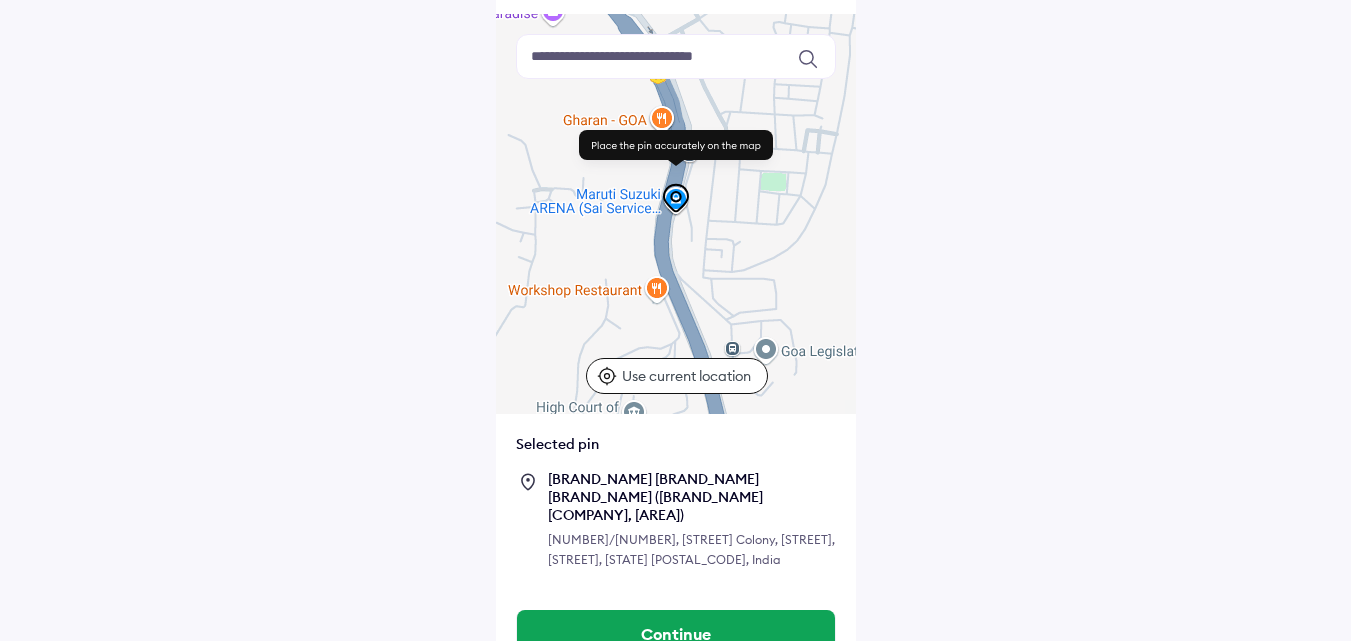 scroll, scrollTop: 155, scrollLeft: 0, axis: vertical 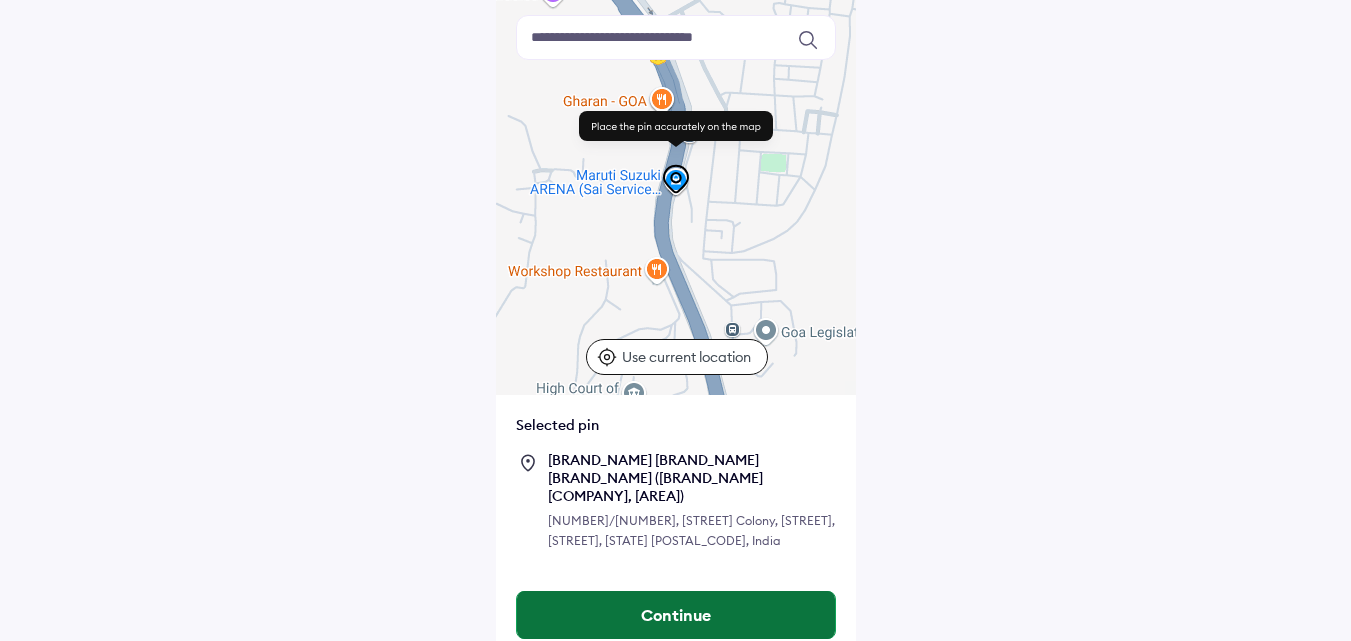 click on "Continue" at bounding box center [676, 615] 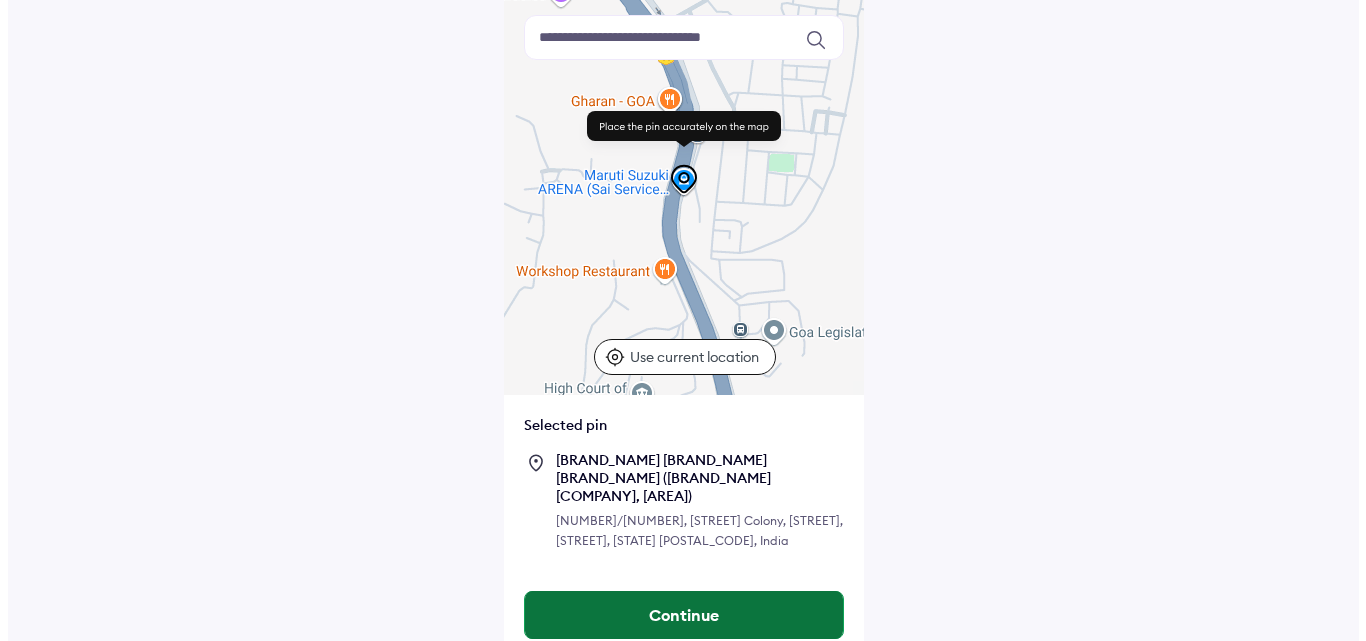 scroll, scrollTop: 0, scrollLeft: 0, axis: both 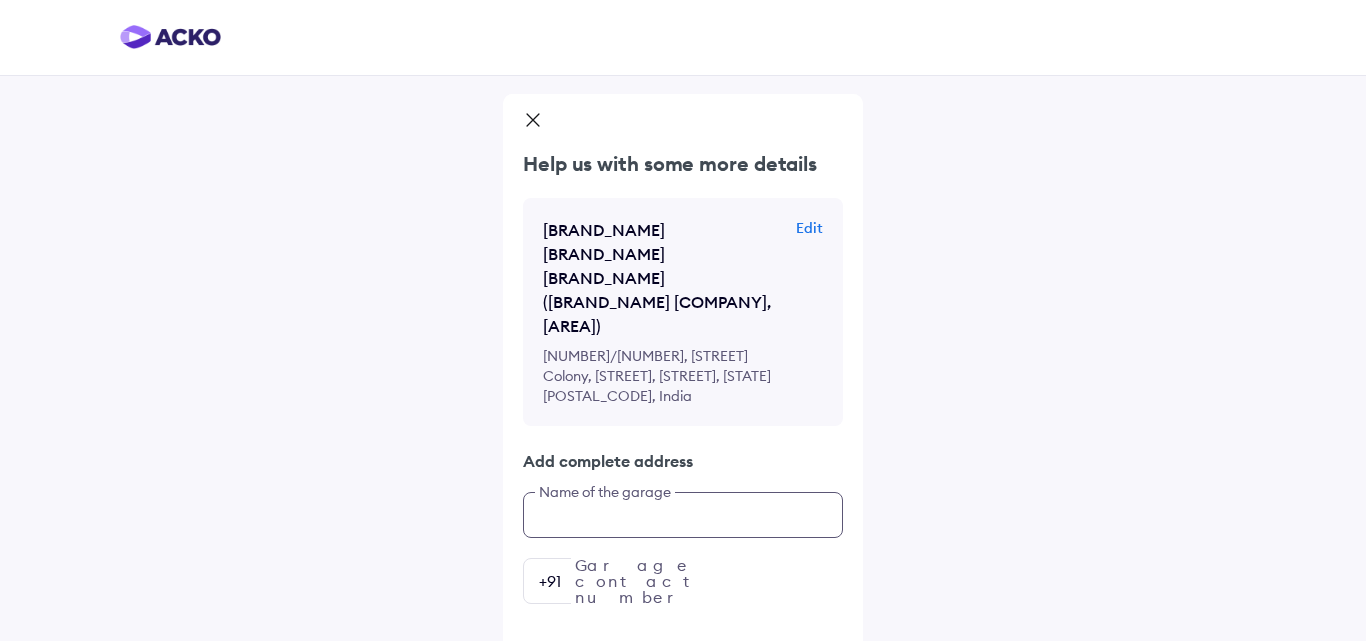 click at bounding box center (683, 515) 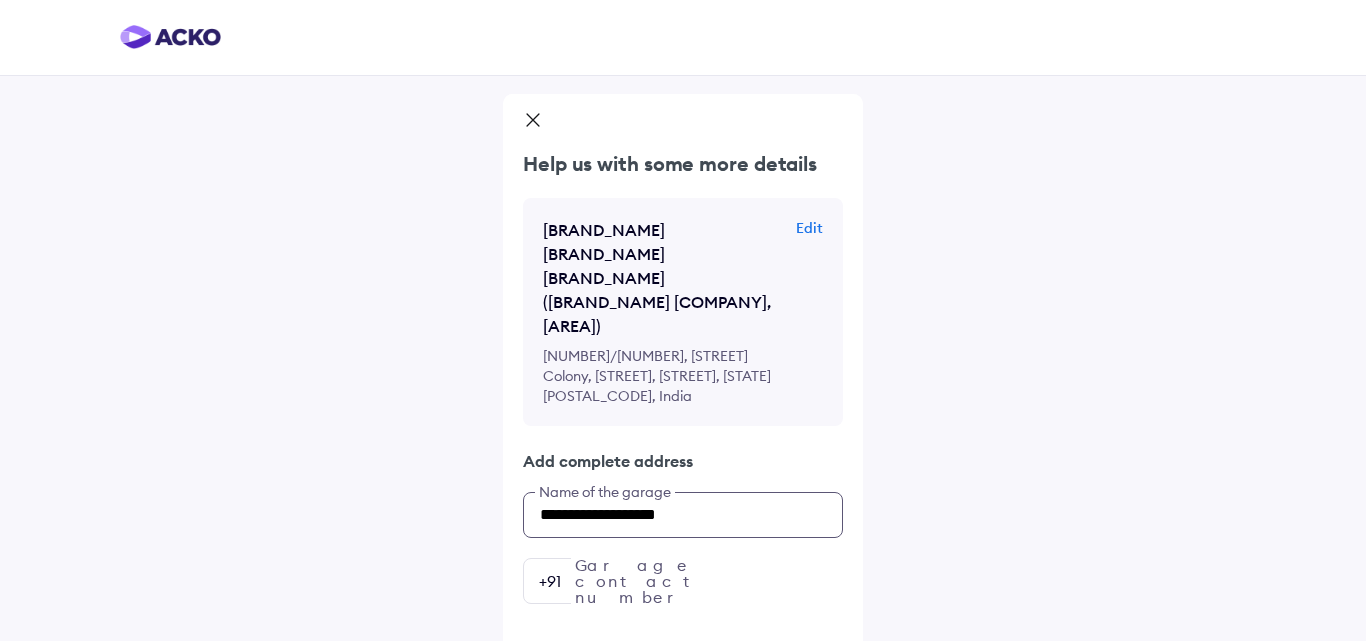 type on "**********" 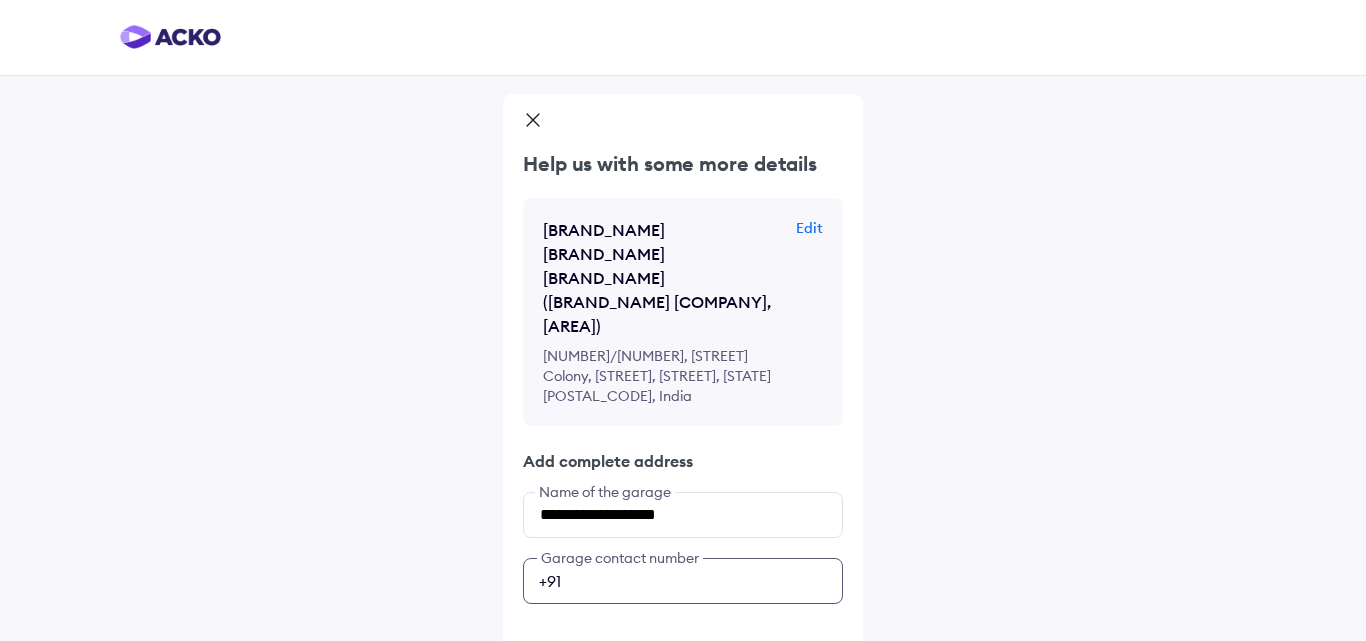 click at bounding box center [683, 581] 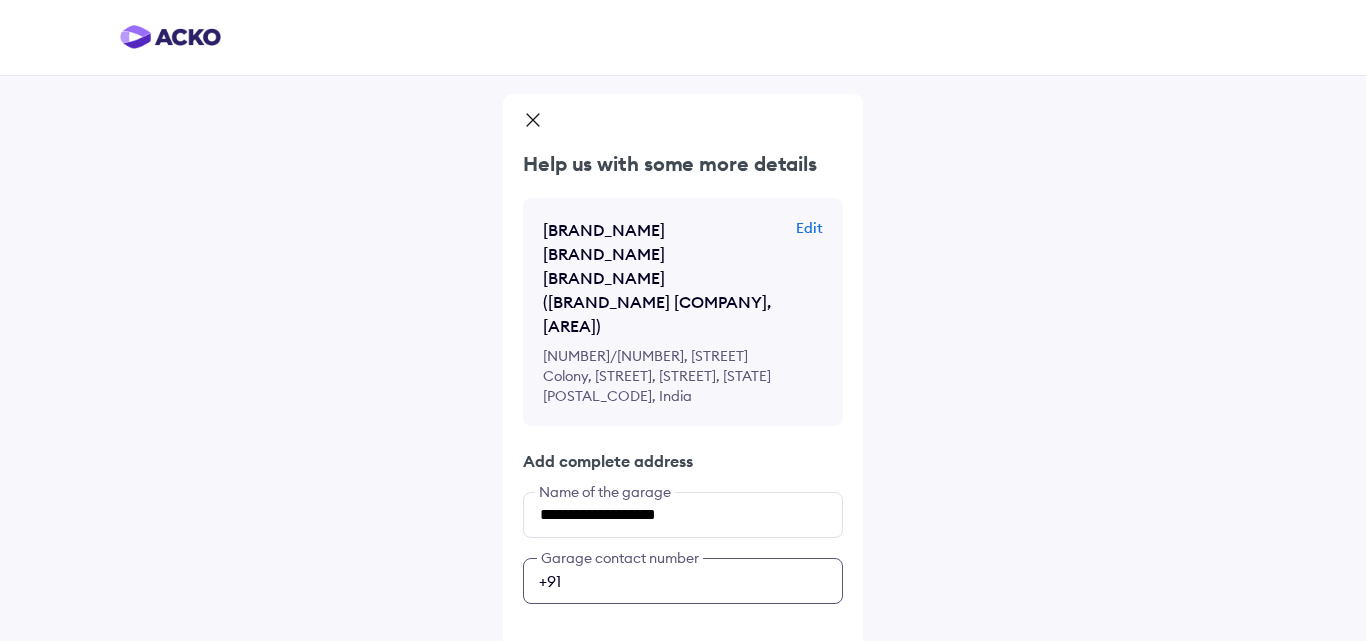 type on "**********" 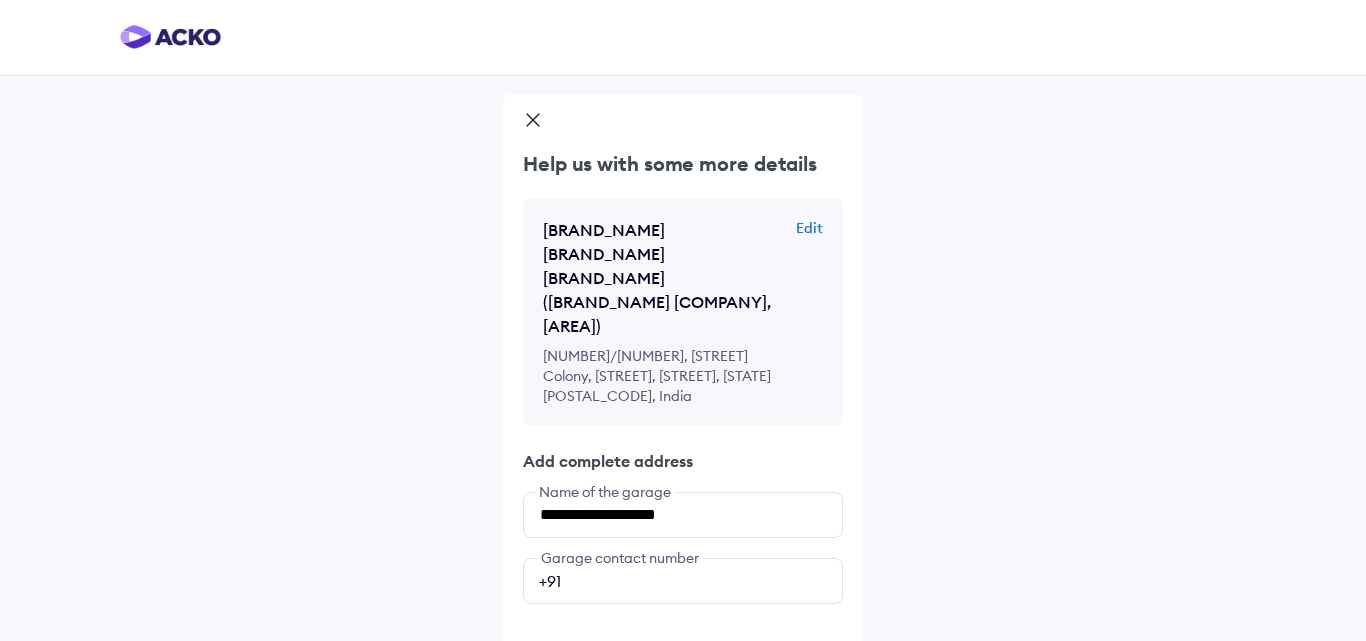 click on "Continue" at bounding box center [683, 668] 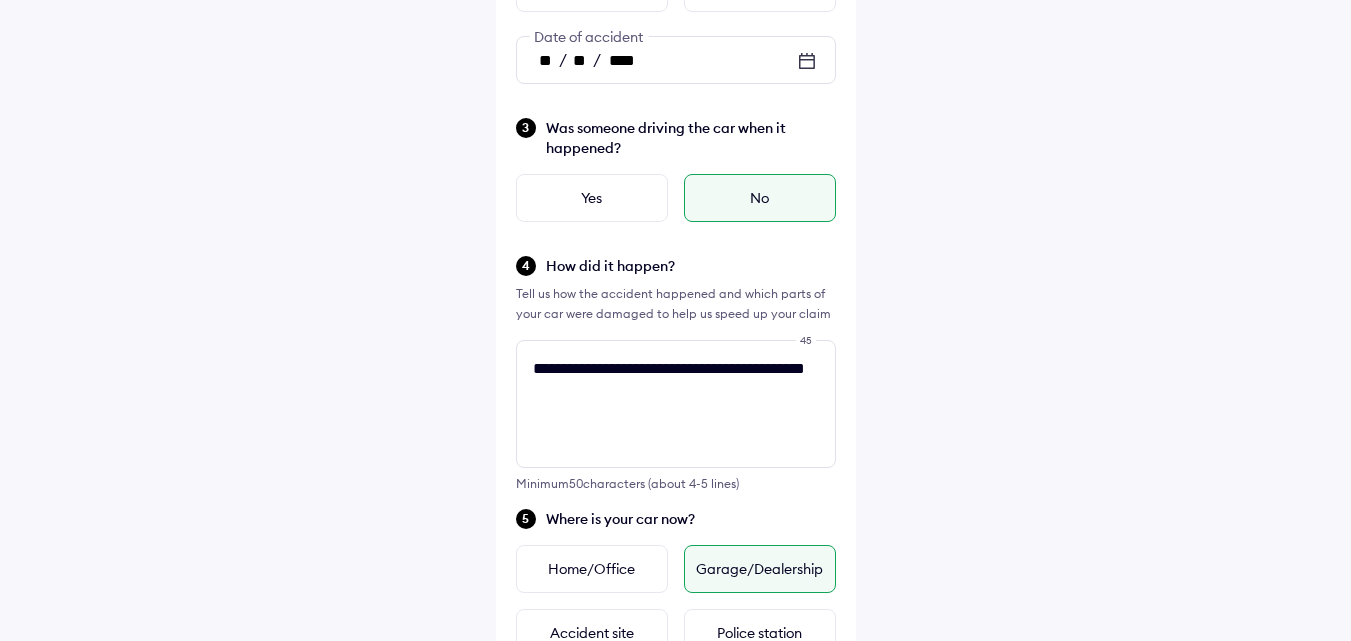 scroll, scrollTop: 684, scrollLeft: 0, axis: vertical 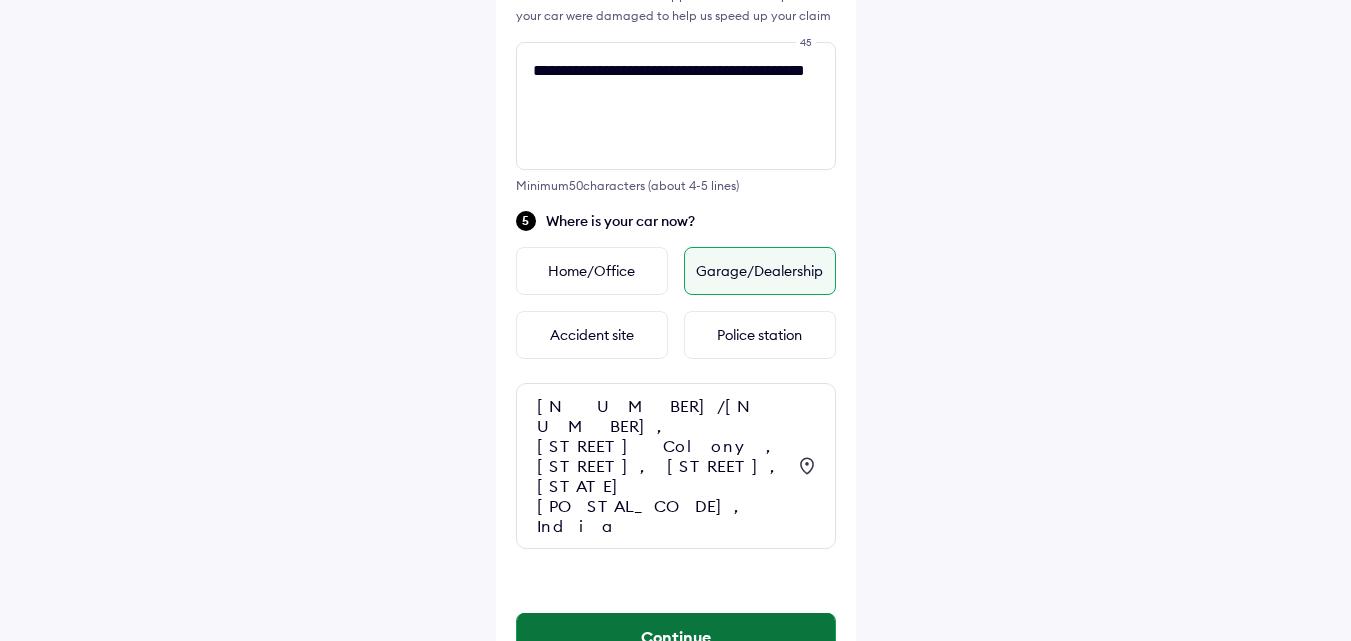 click on "Continue" at bounding box center [676, 637] 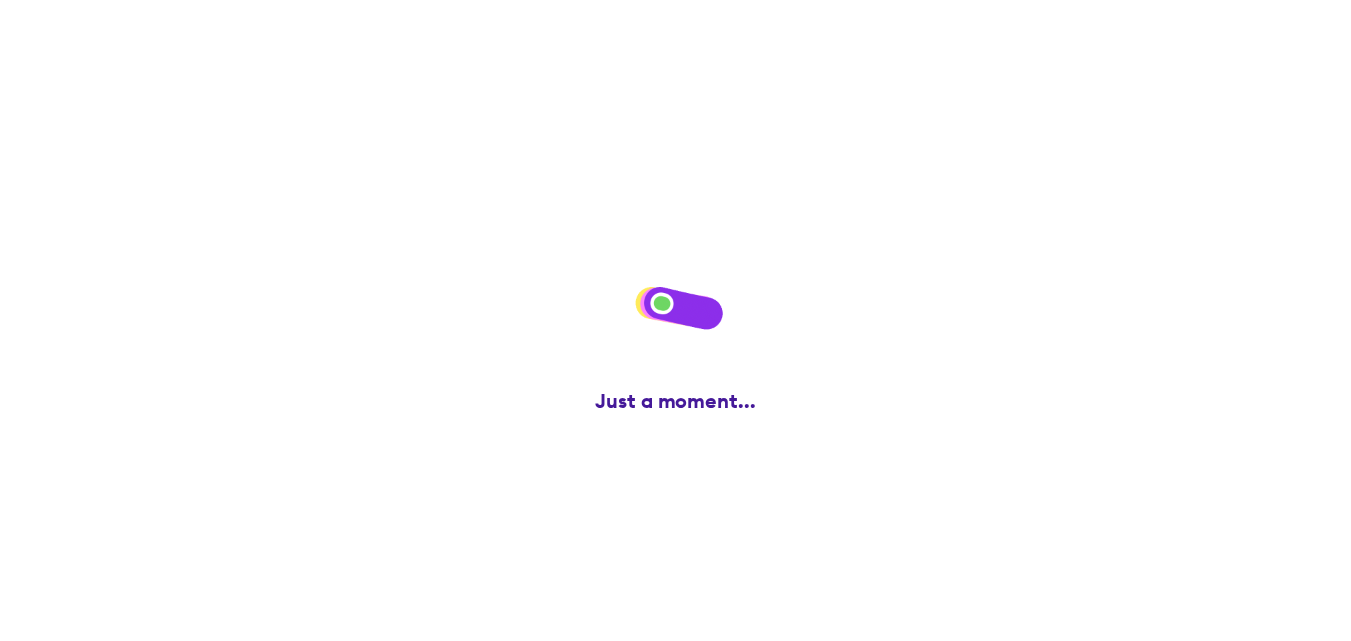 scroll, scrollTop: 0, scrollLeft: 0, axis: both 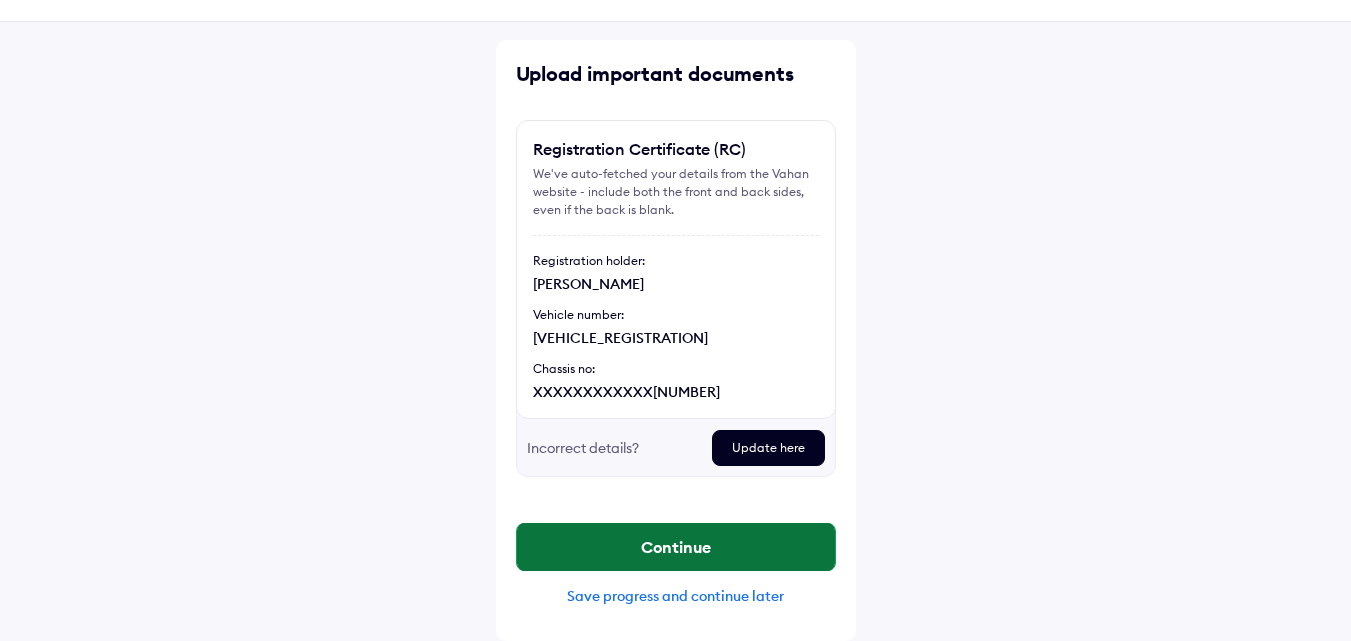 click on "Continue" at bounding box center (676, 547) 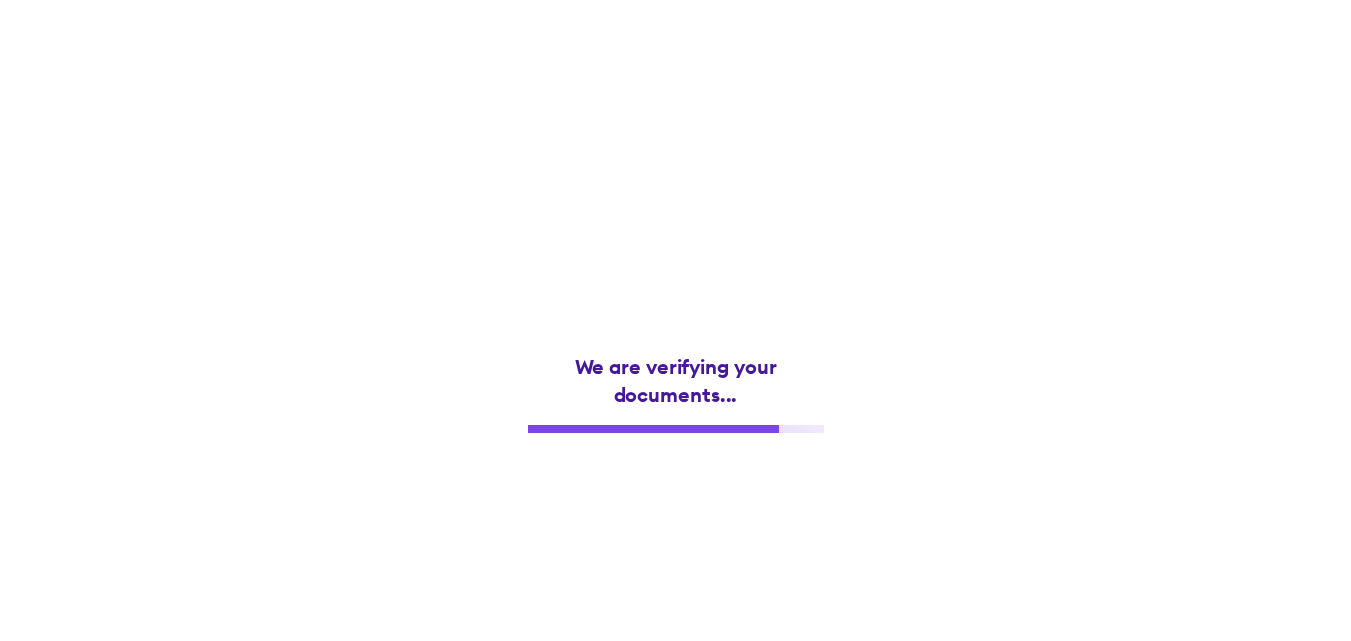scroll, scrollTop: 0, scrollLeft: 0, axis: both 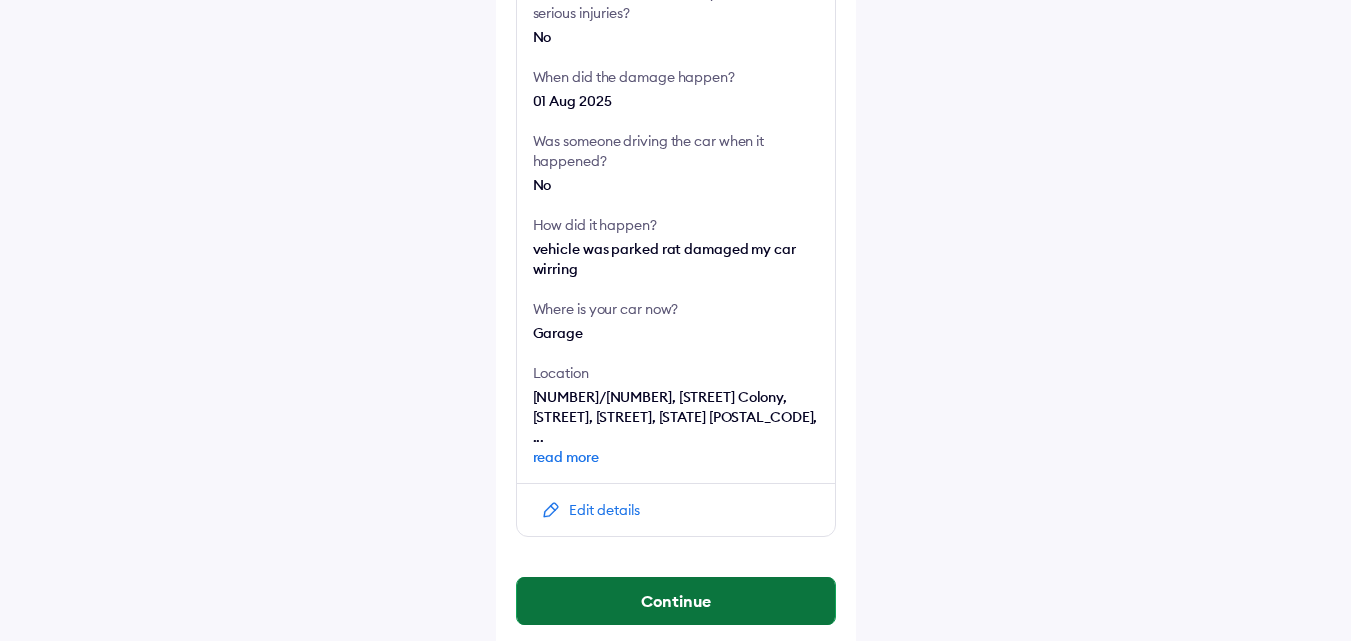 click on "Continue" at bounding box center [676, 601] 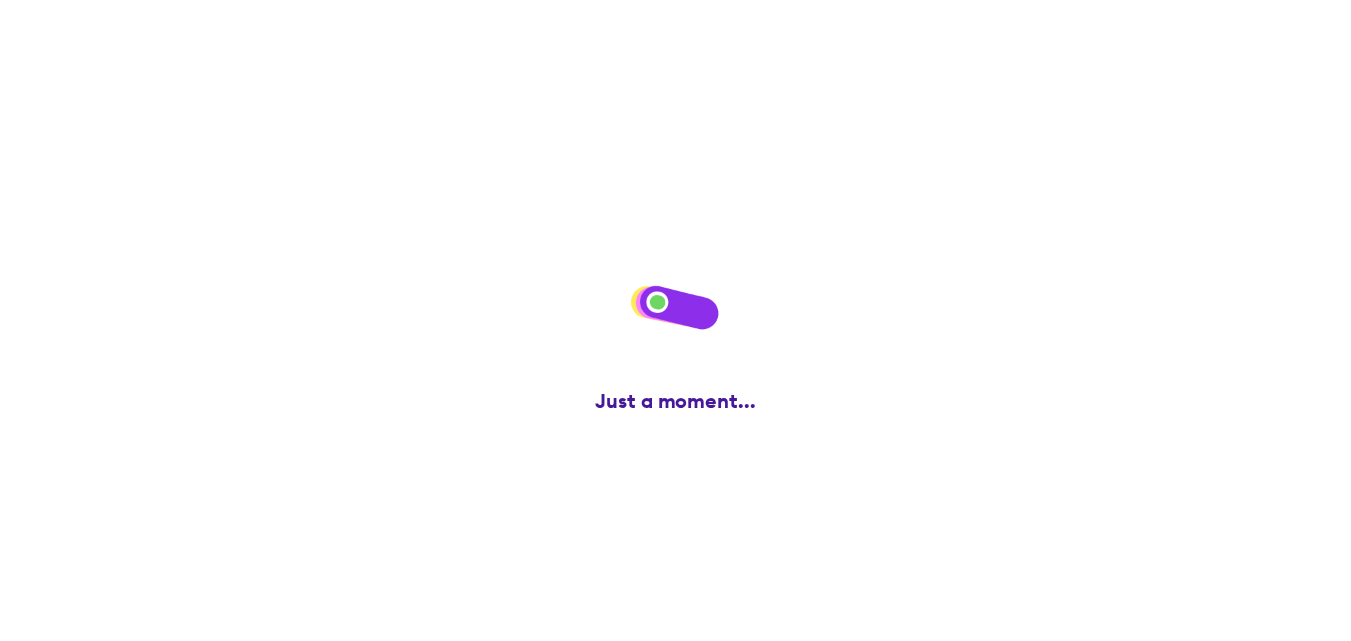 scroll, scrollTop: 0, scrollLeft: 0, axis: both 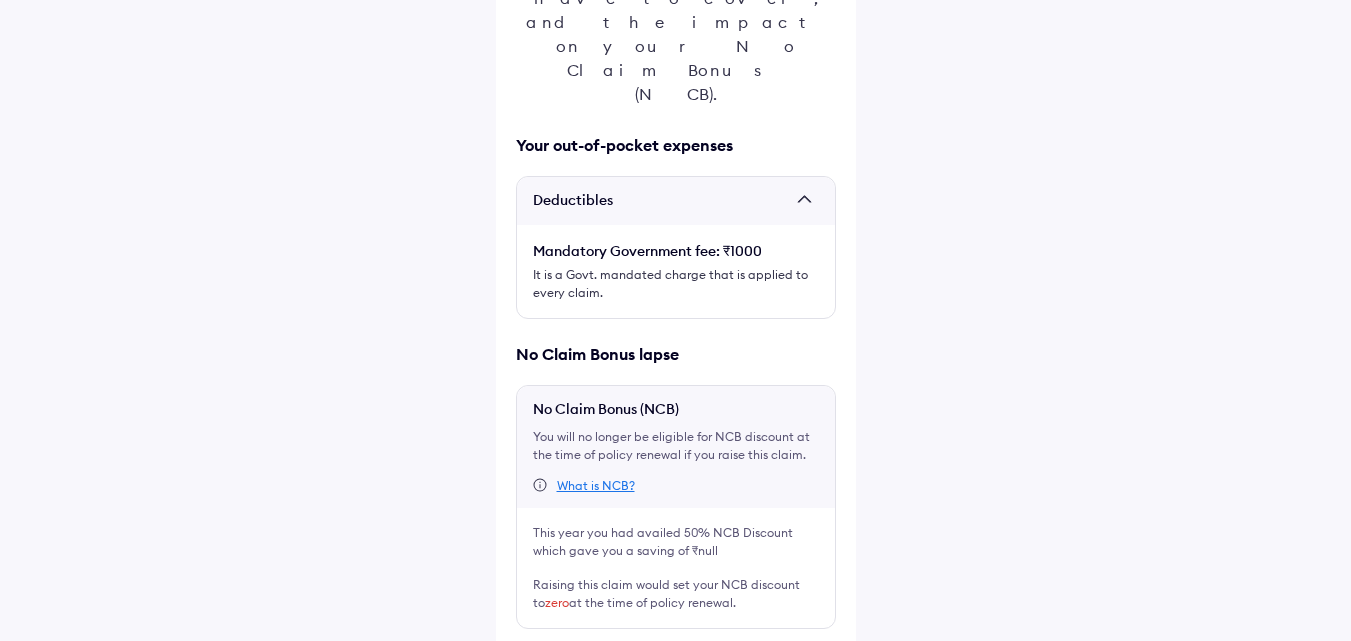 click at bounding box center [524, 661] 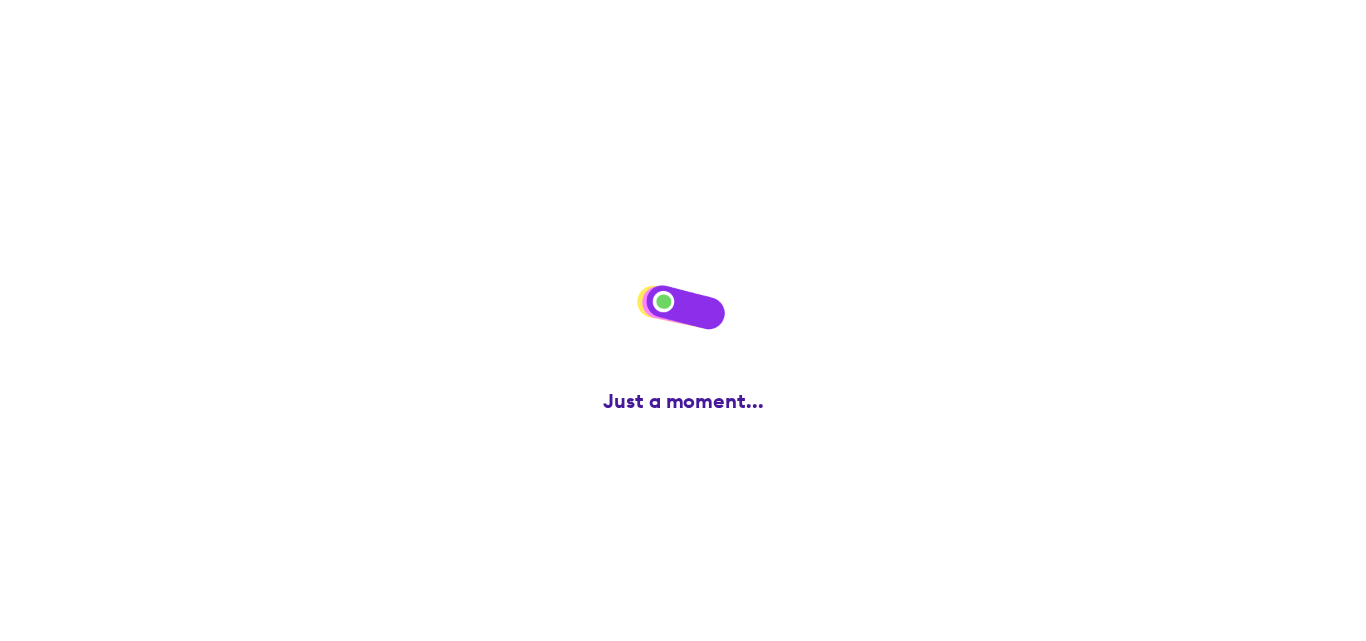scroll, scrollTop: 0, scrollLeft: 0, axis: both 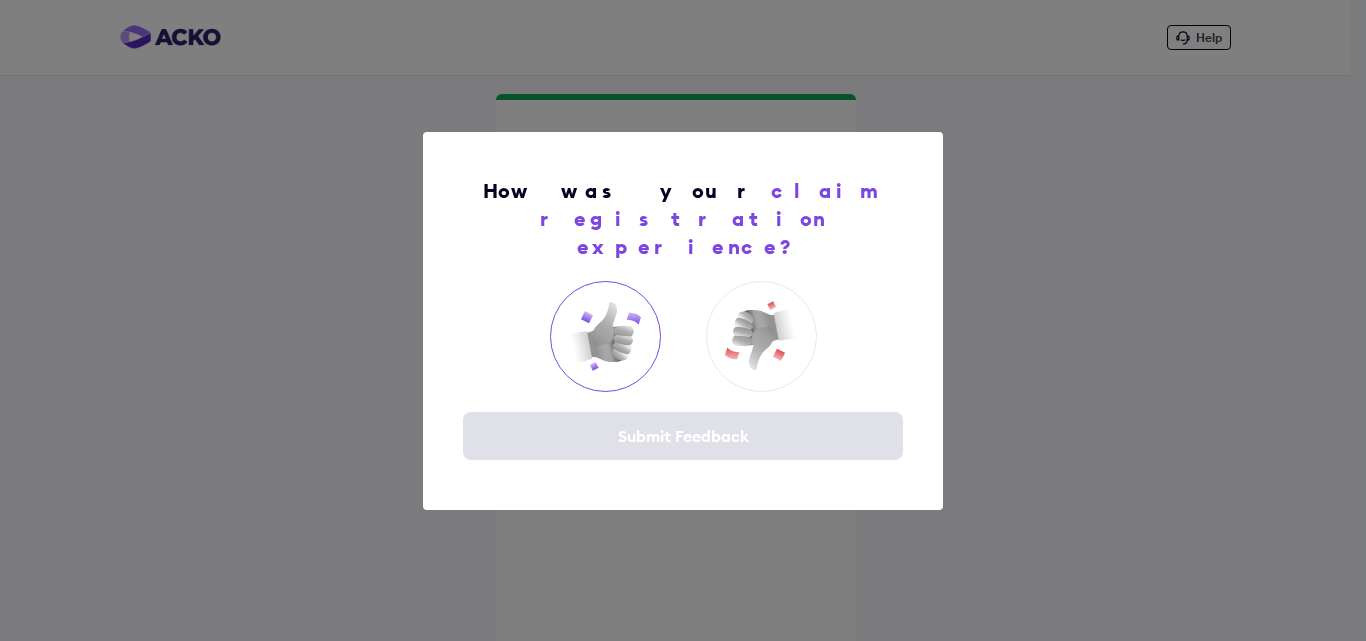 click at bounding box center (605, 336) 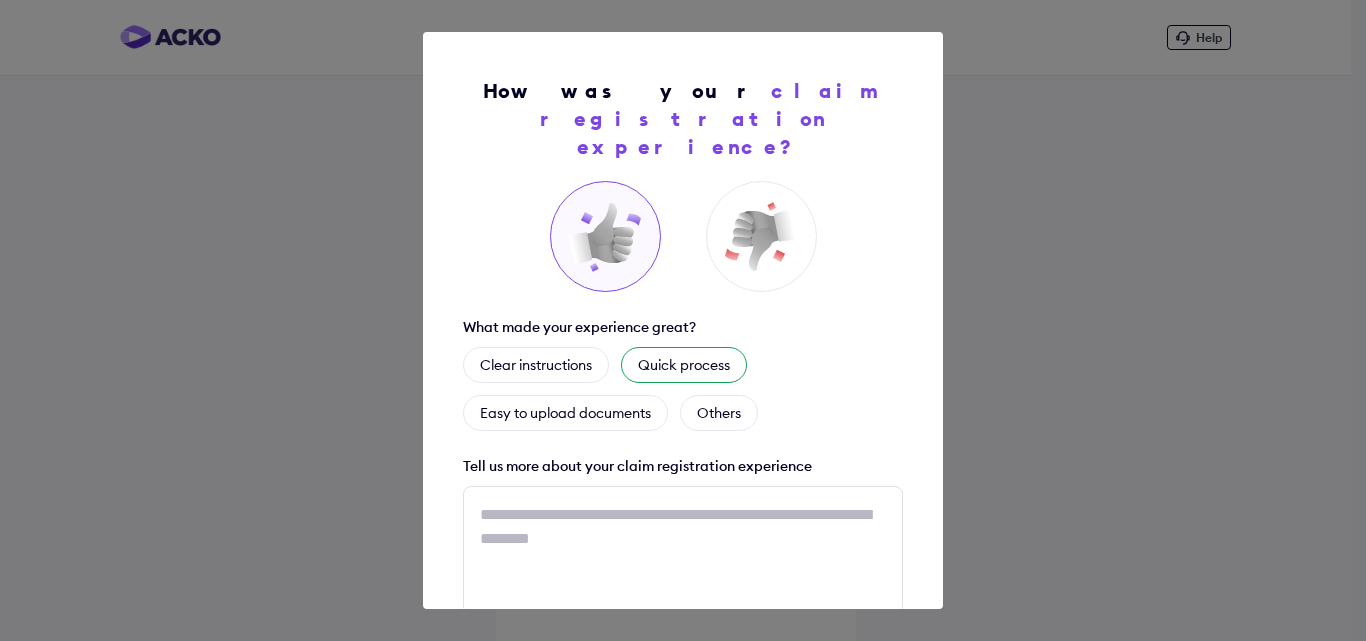 click on "Quick process" at bounding box center (684, 365) 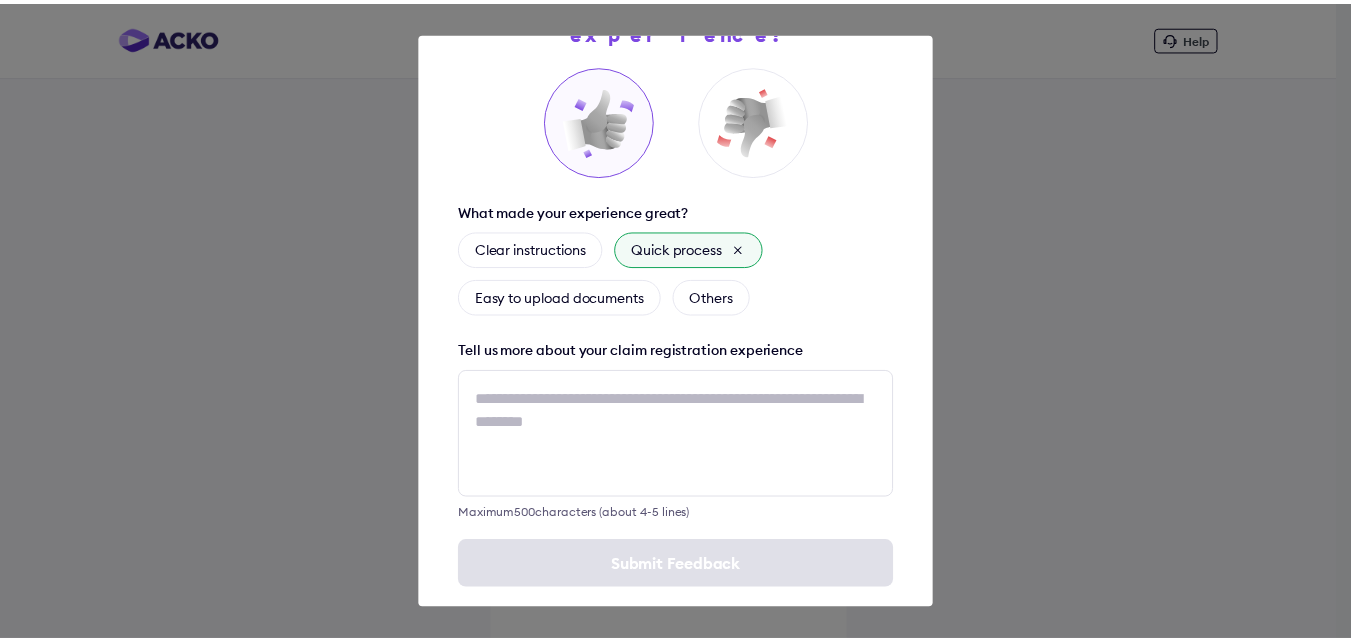 scroll, scrollTop: 118, scrollLeft: 0, axis: vertical 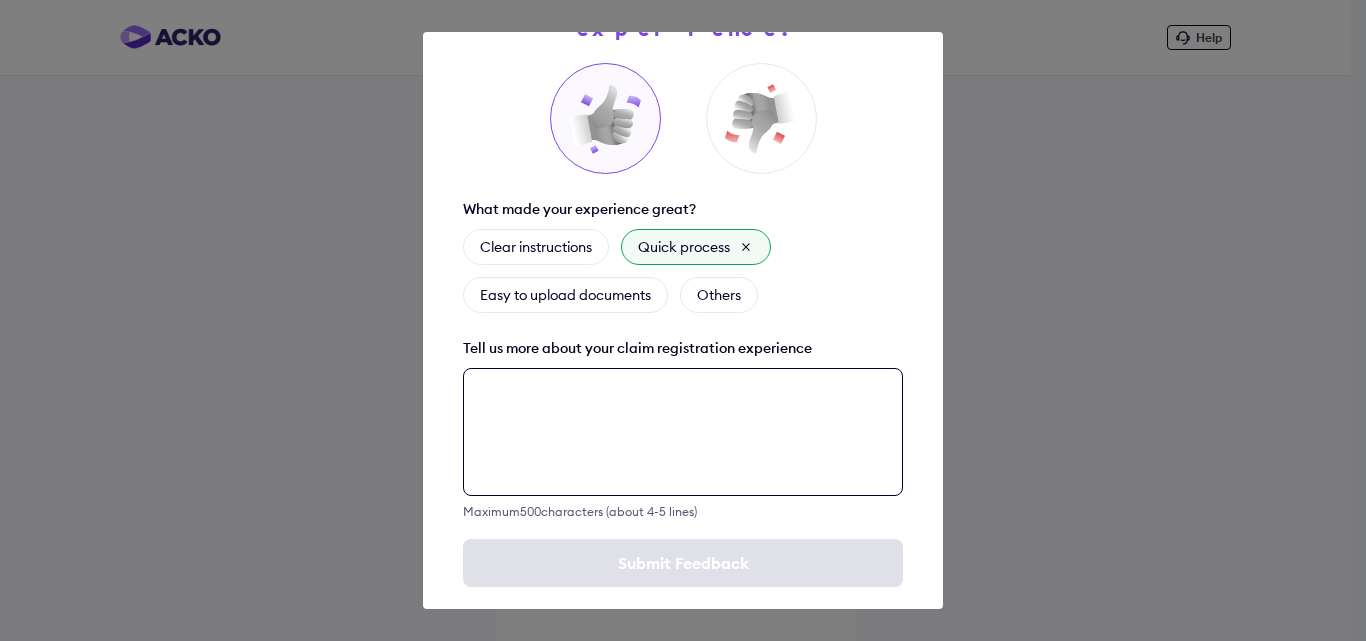 click at bounding box center (683, 432) 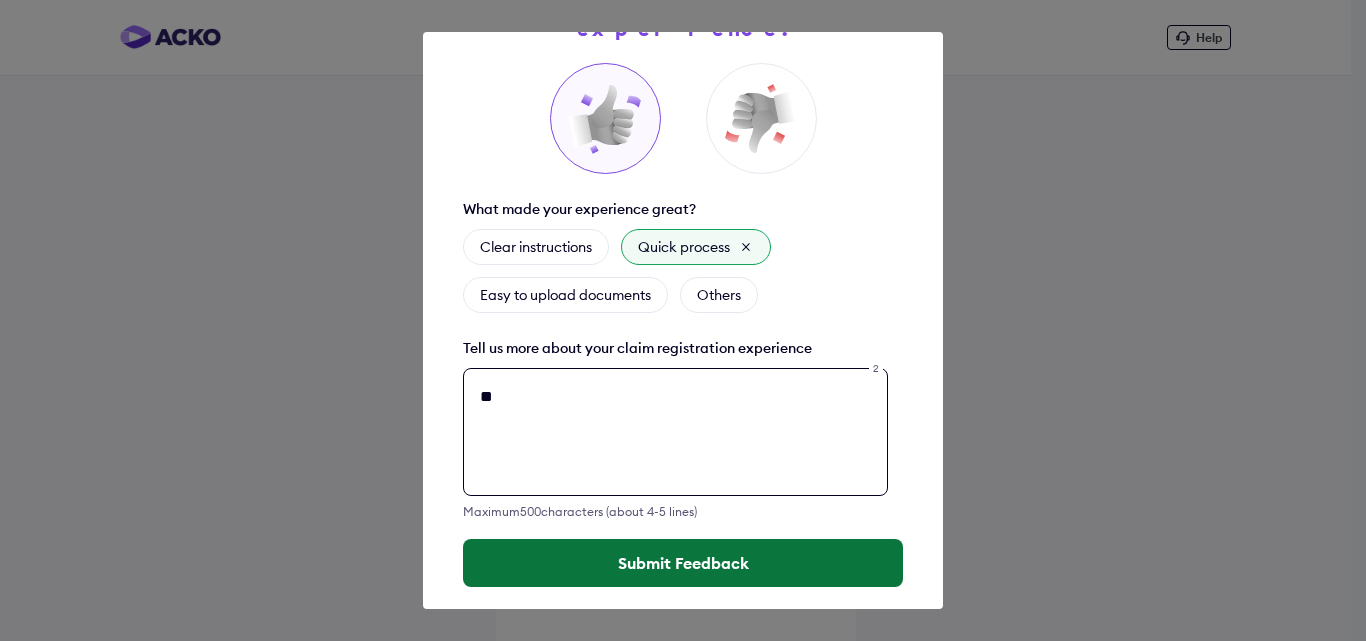 type on "**" 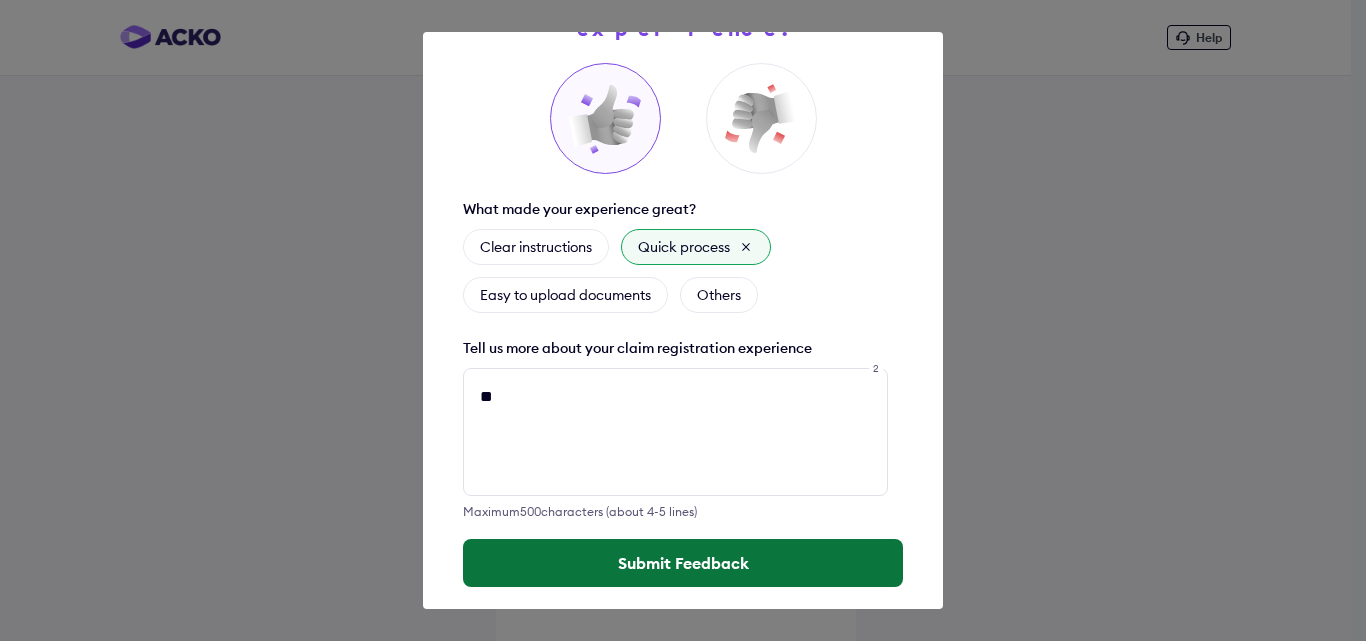 click on "Submit Feedback" at bounding box center [683, 563] 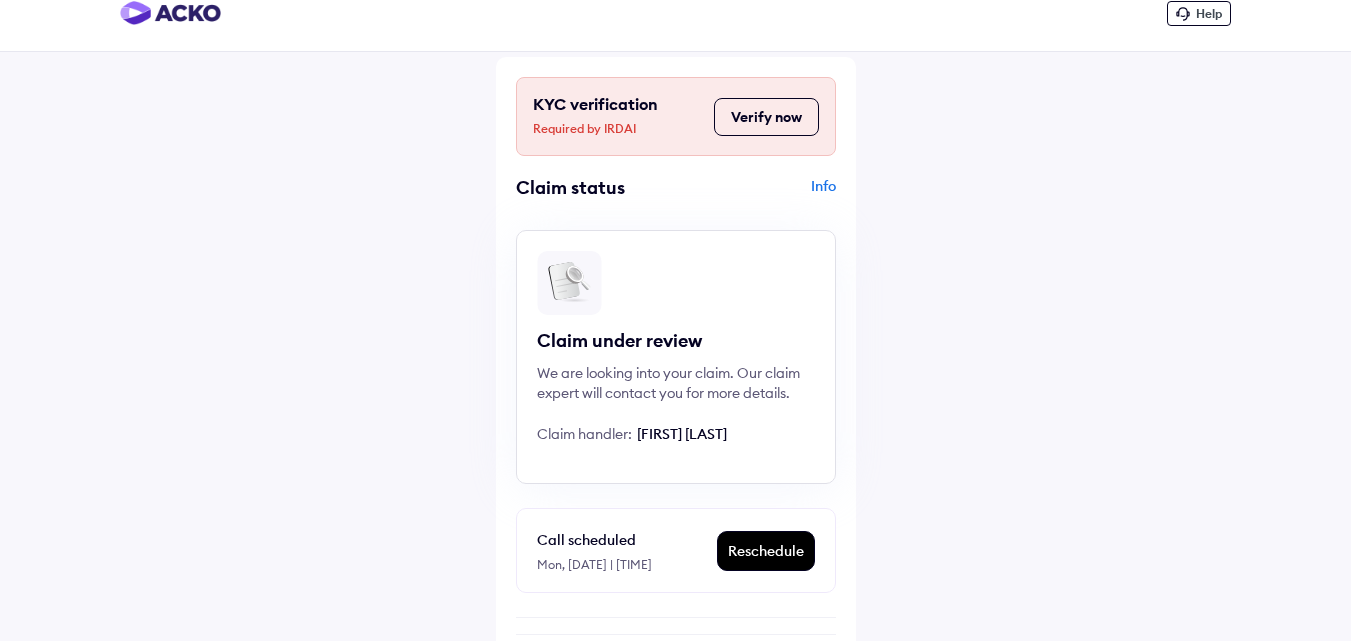 scroll, scrollTop: 0, scrollLeft: 0, axis: both 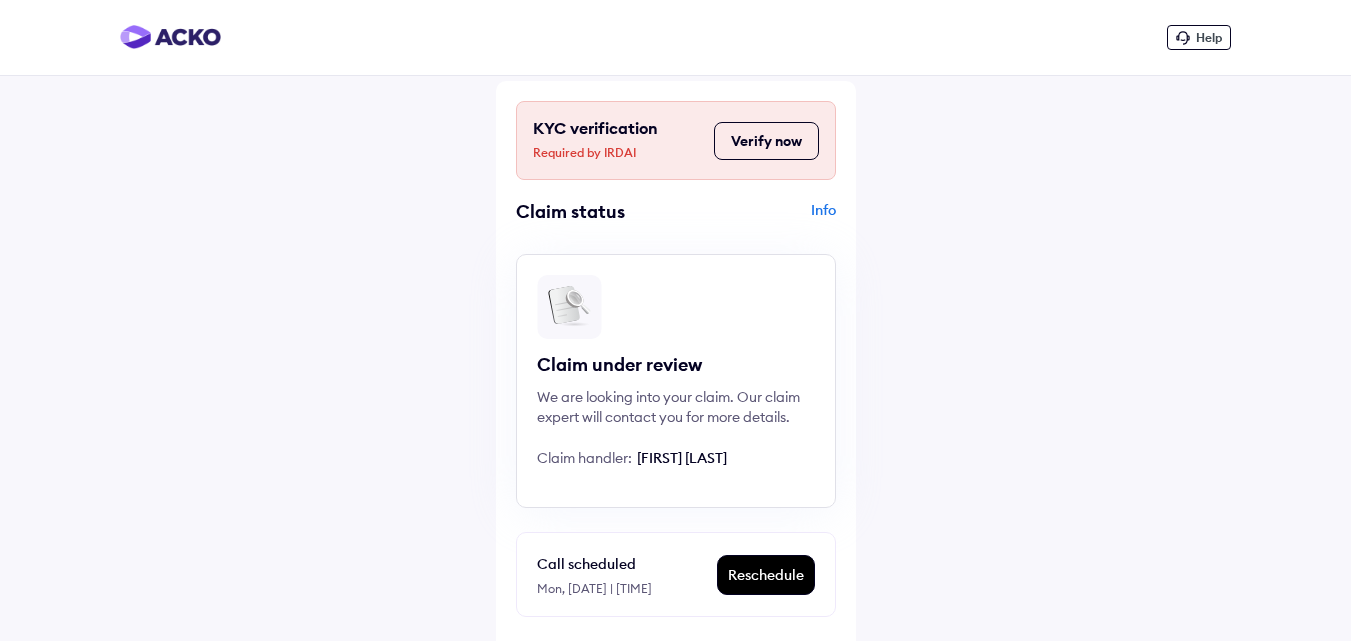 click on "Info" at bounding box center [758, 219] 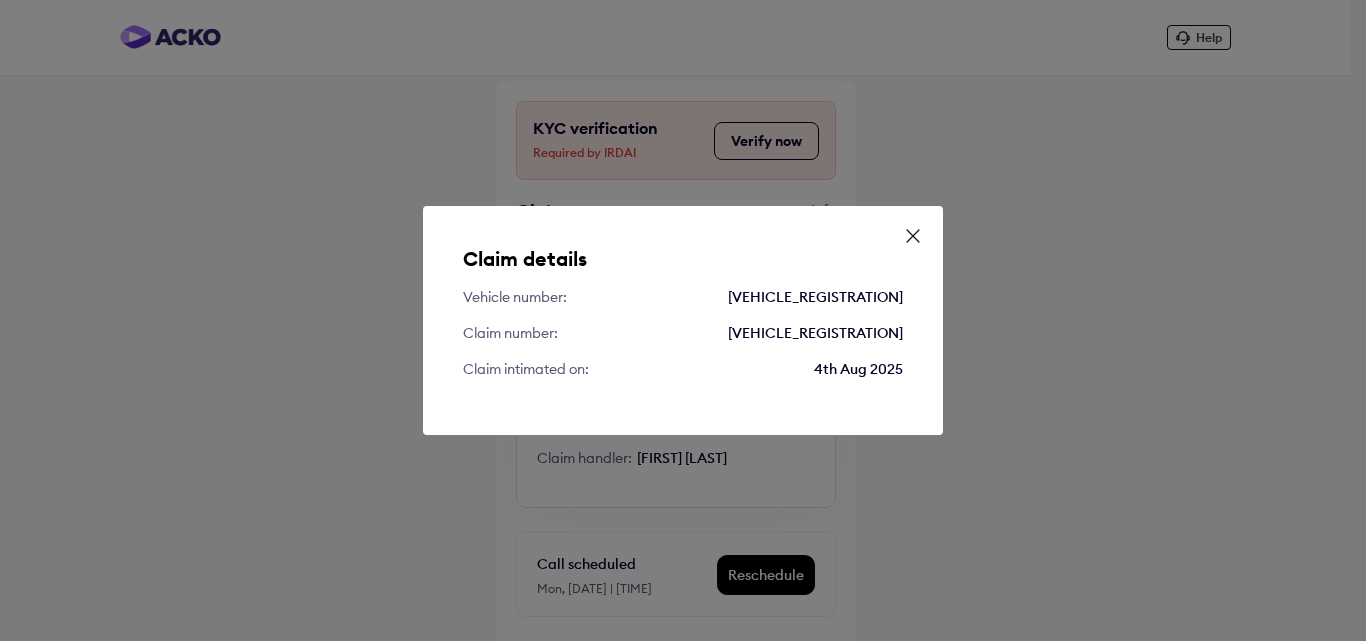 click on "Claim details Vehicle number: [PLATE_NUMBER] Claim number: [CLAIM_NUMBER] Claim intimated on: [DATE]" at bounding box center [683, 320] 